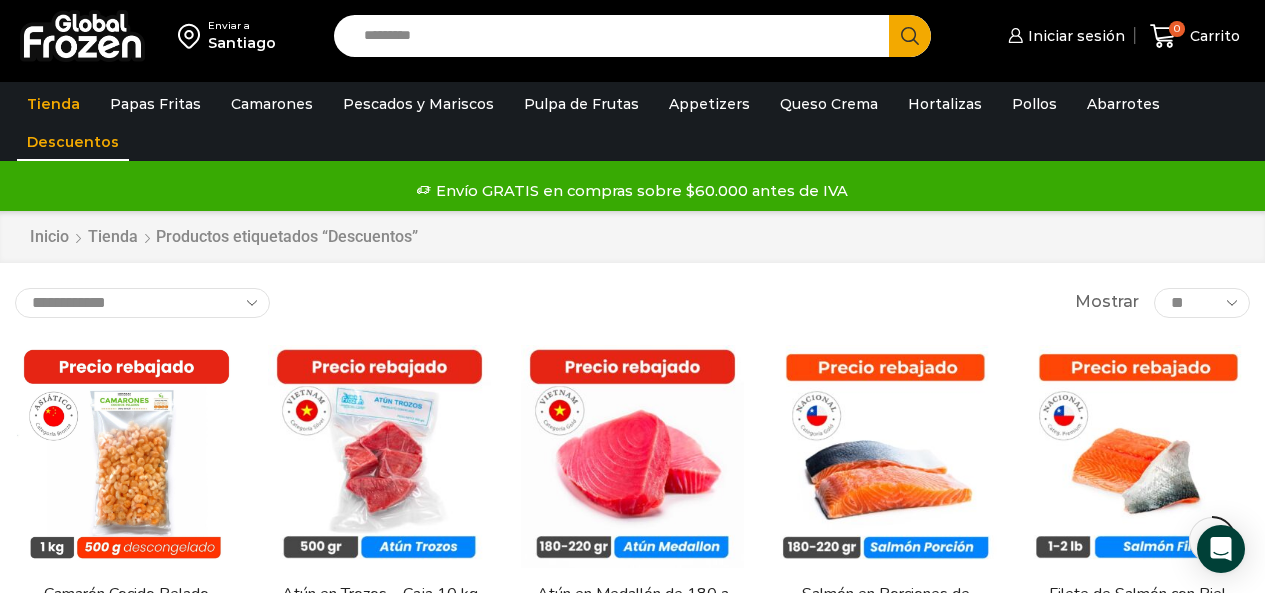 scroll, scrollTop: 741, scrollLeft: 0, axis: vertical 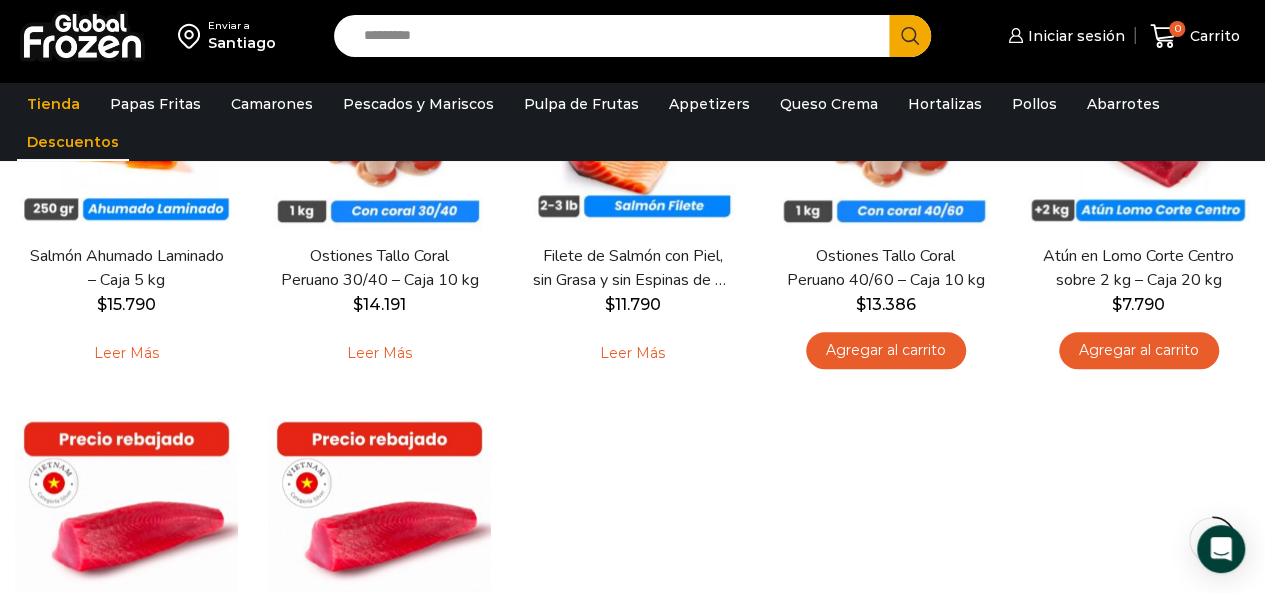 click on "Descuentos" at bounding box center [73, 142] 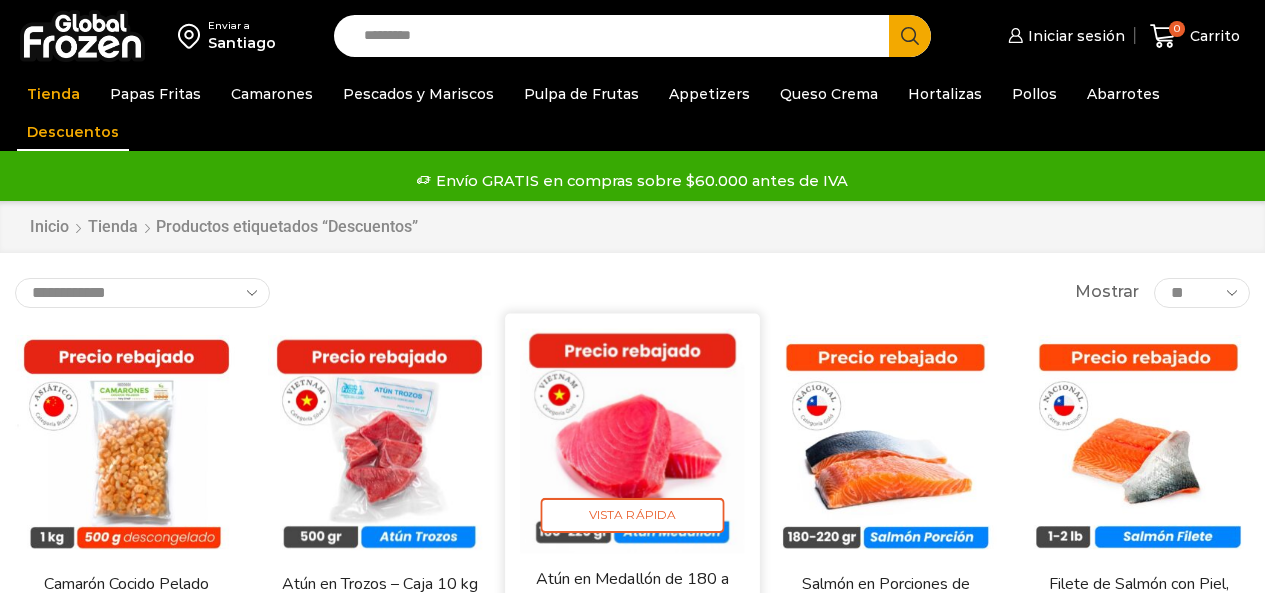 scroll, scrollTop: 0, scrollLeft: 0, axis: both 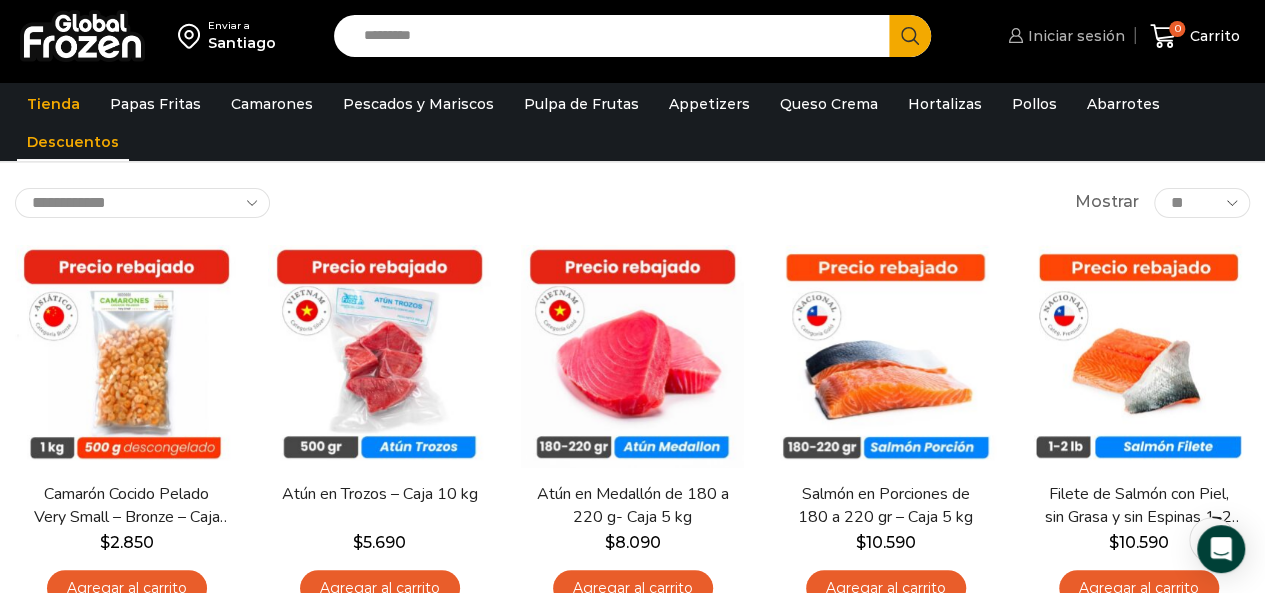 click on "Iniciar sesión" at bounding box center [1074, 36] 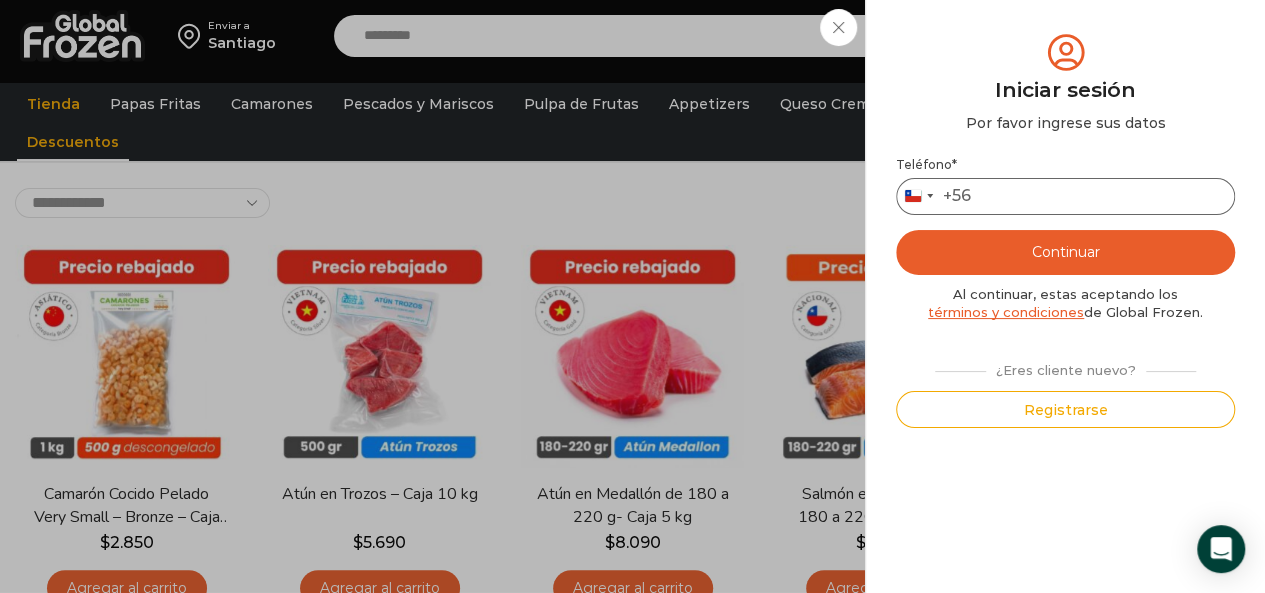 click on "Teléfono
*" at bounding box center [1065, 196] 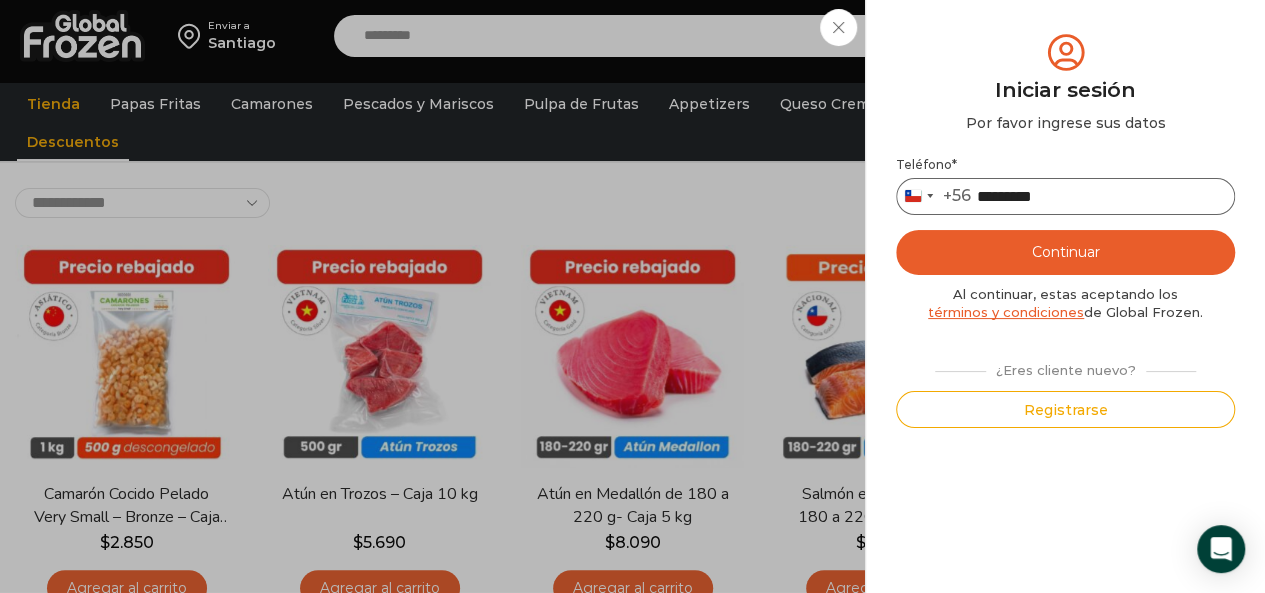 type on "*********" 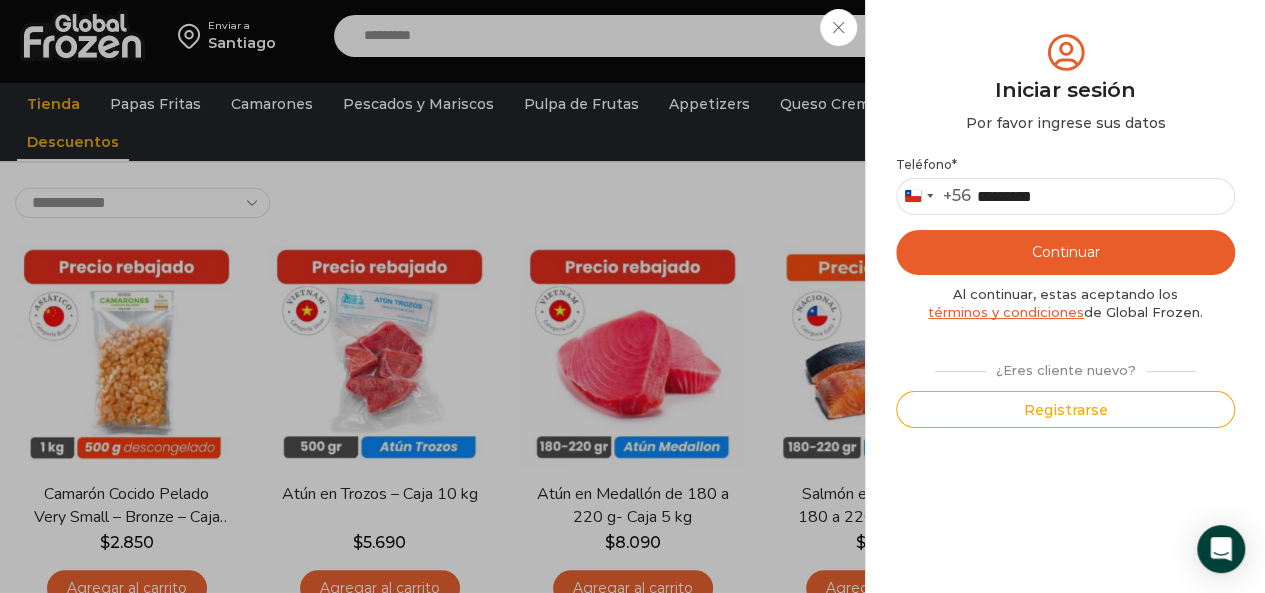 click on "Continuar" at bounding box center [1065, 252] 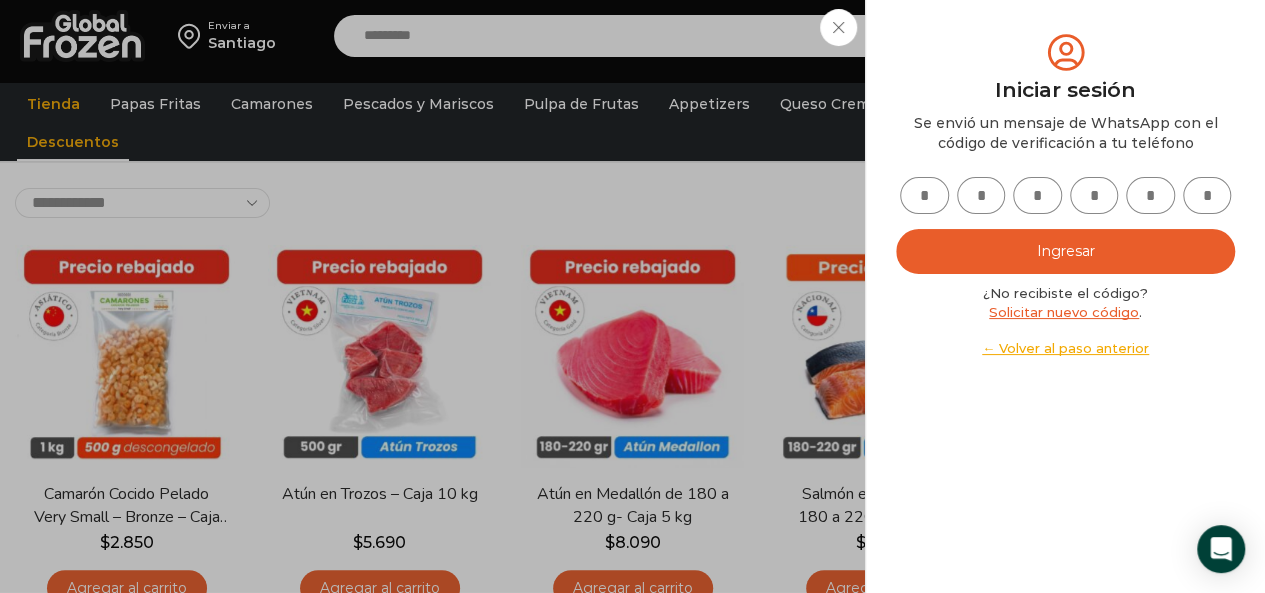 click at bounding box center (924, 195) 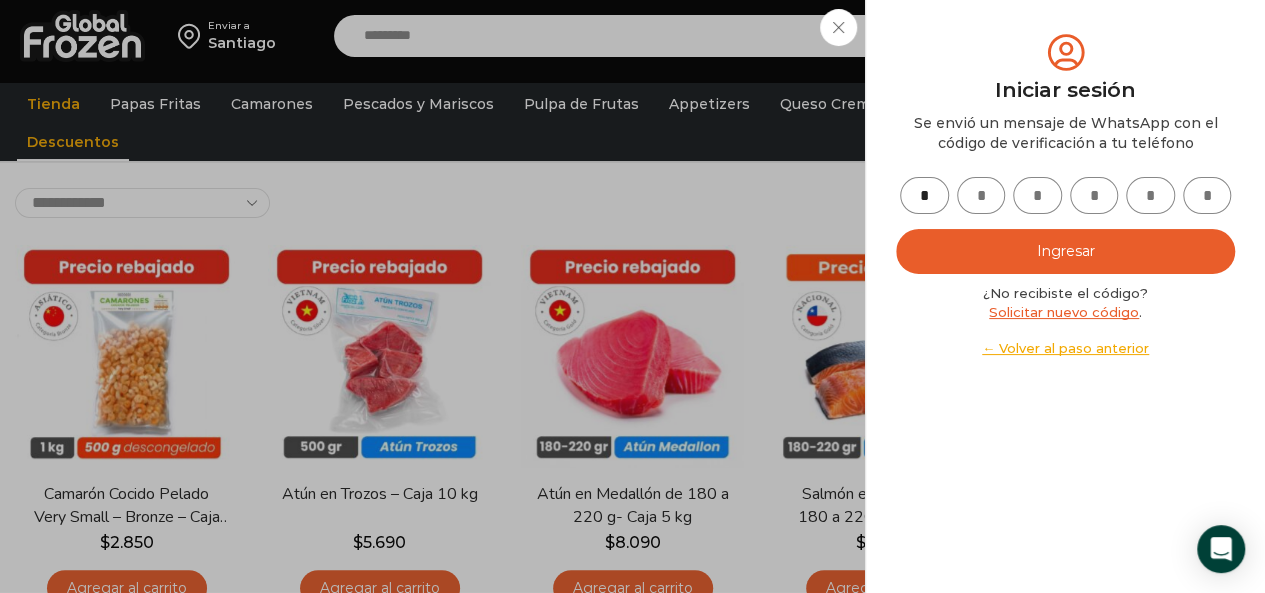 type on "*" 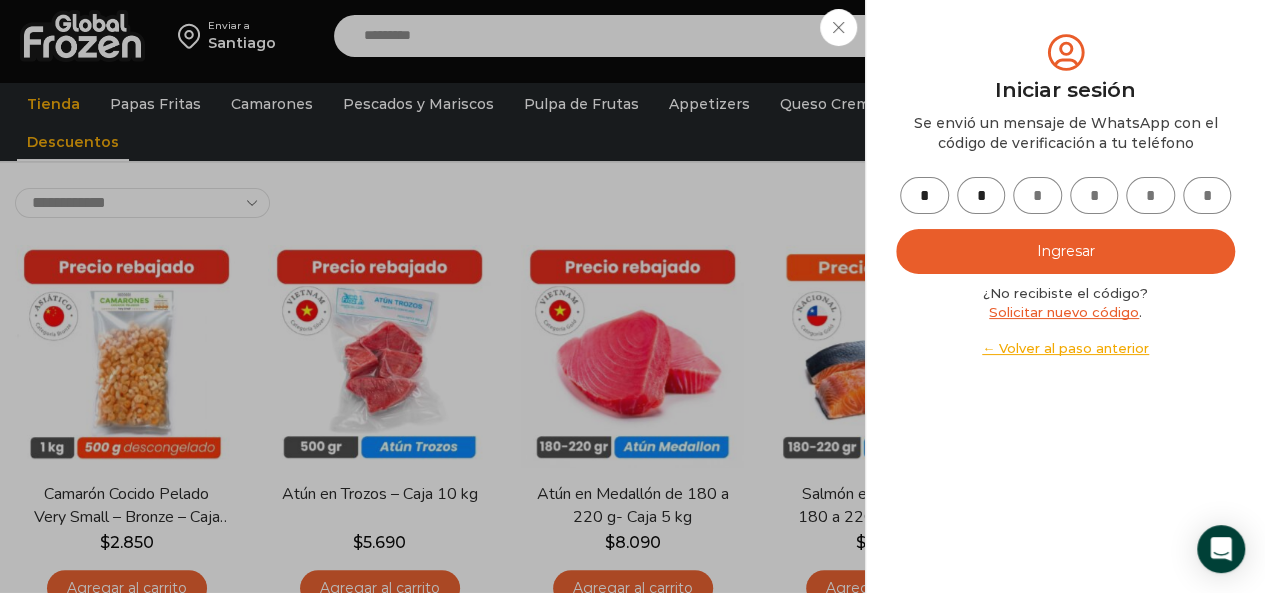 type on "*" 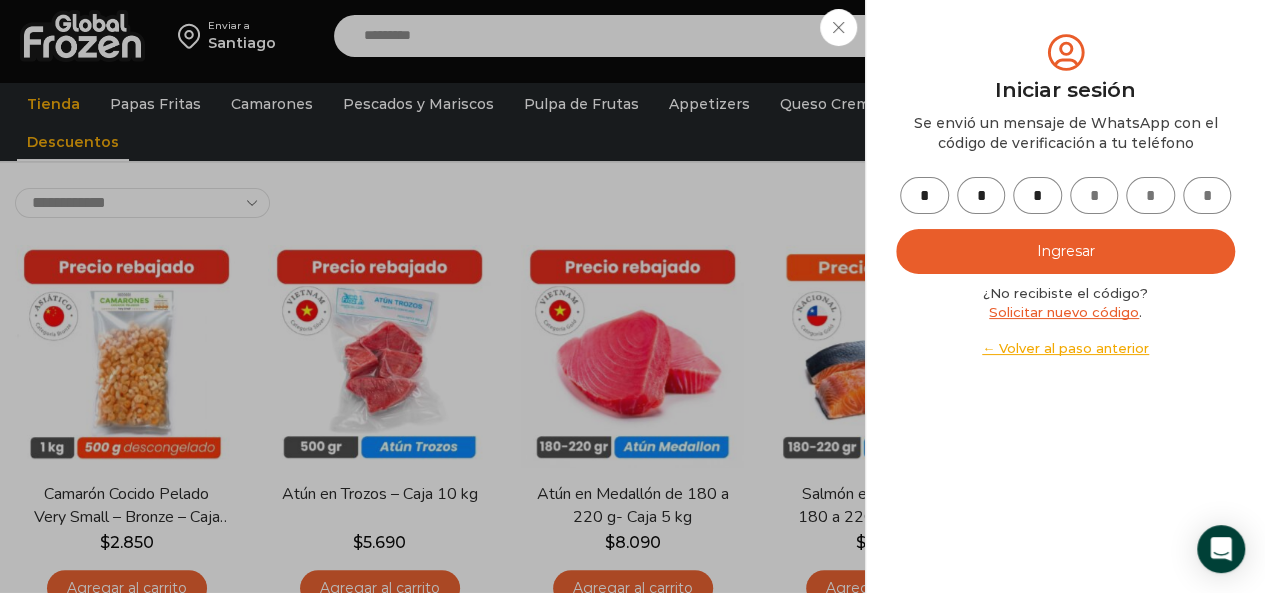 type on "*" 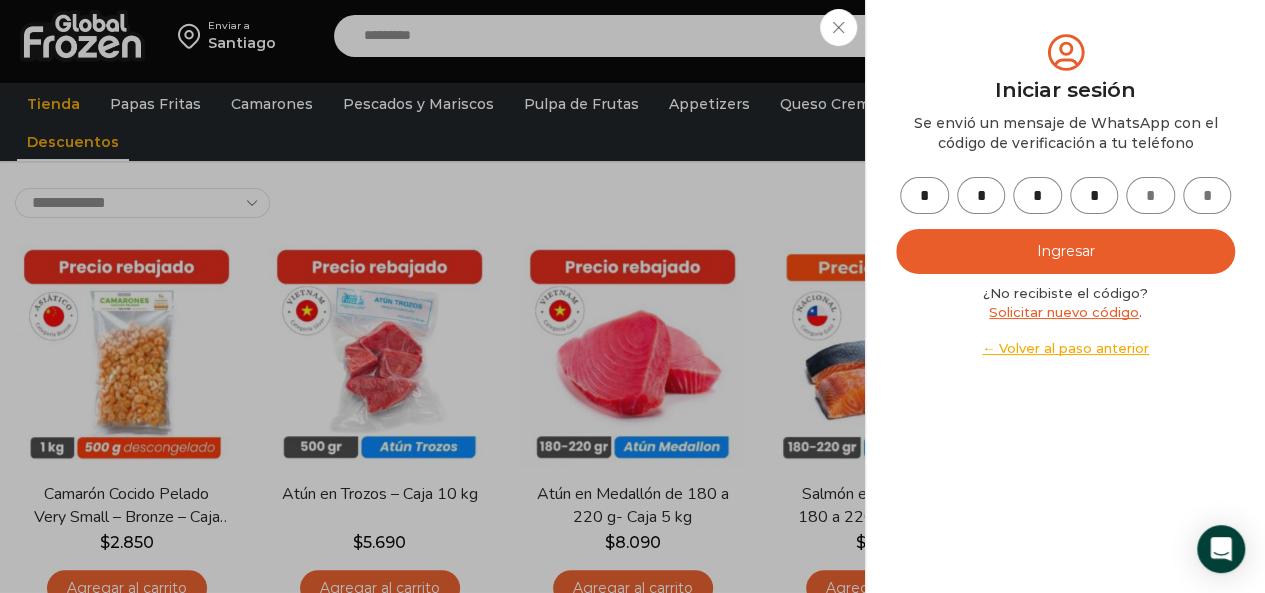 type on "*" 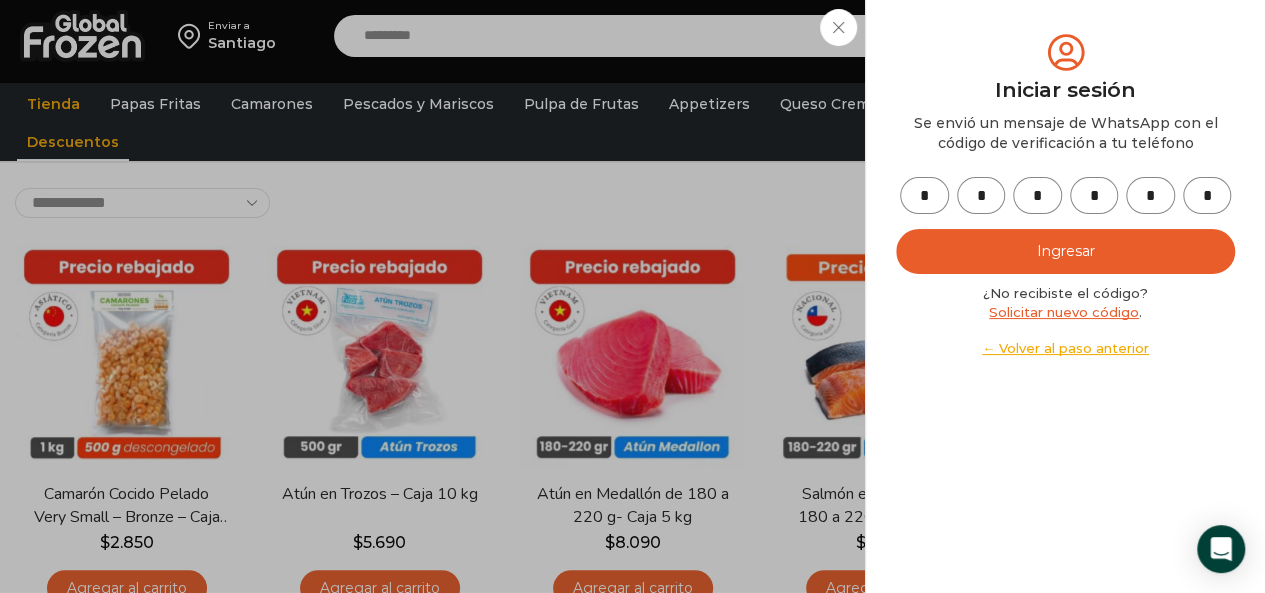 type on "*" 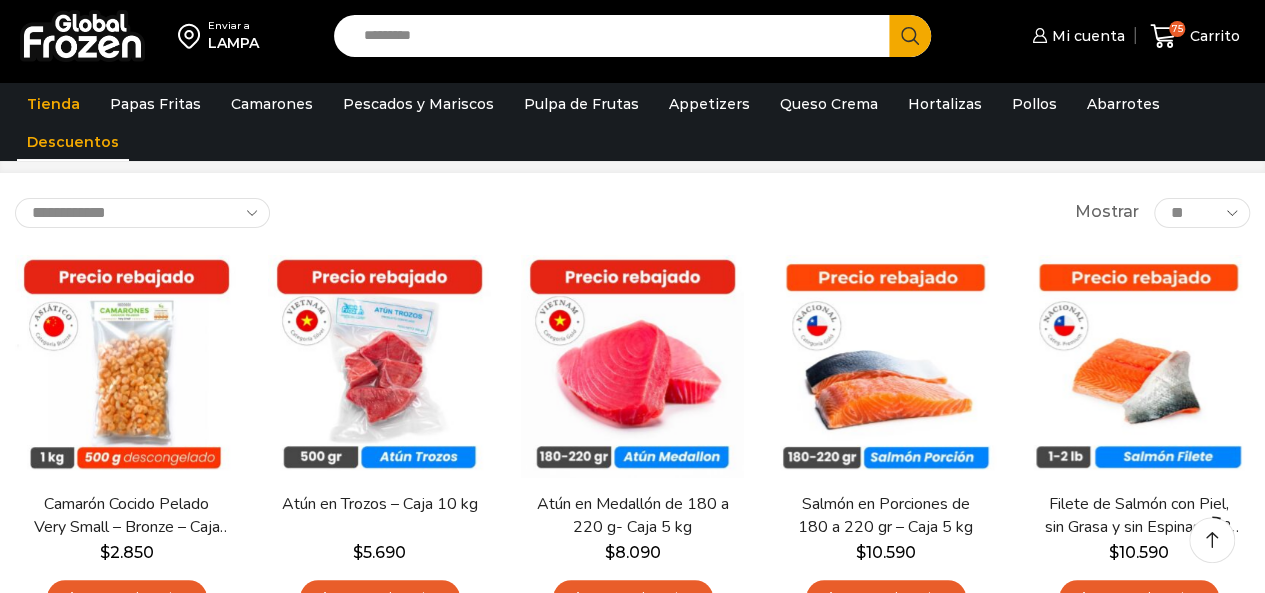 scroll, scrollTop: 0, scrollLeft: 0, axis: both 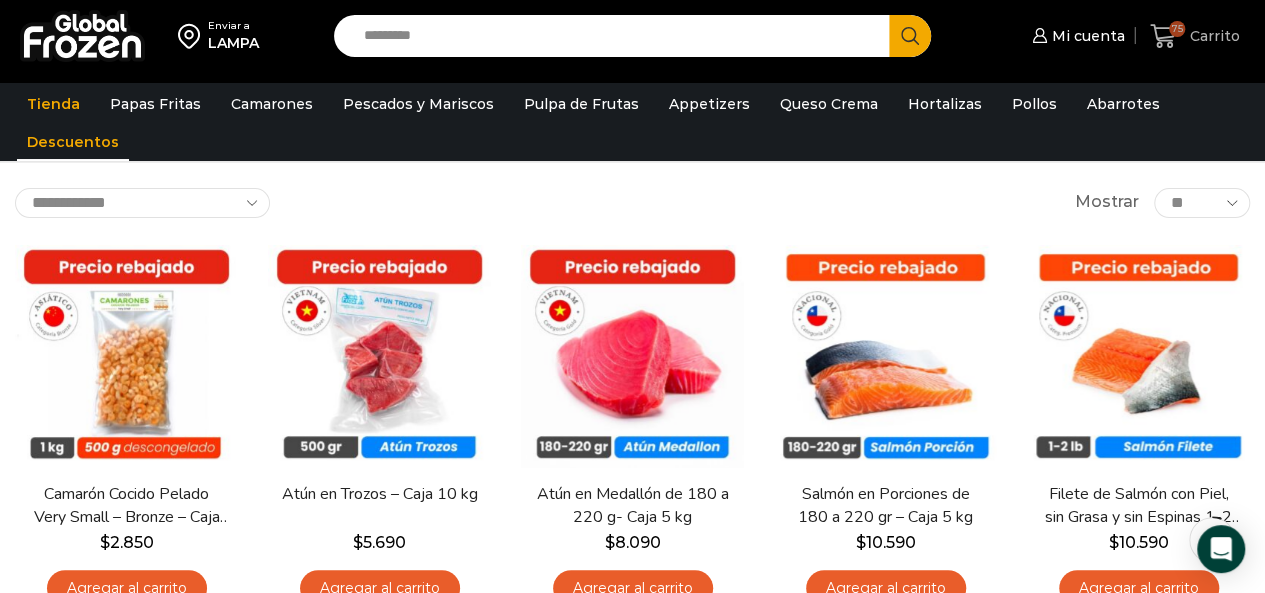 click on "Carrito" at bounding box center [1212, 36] 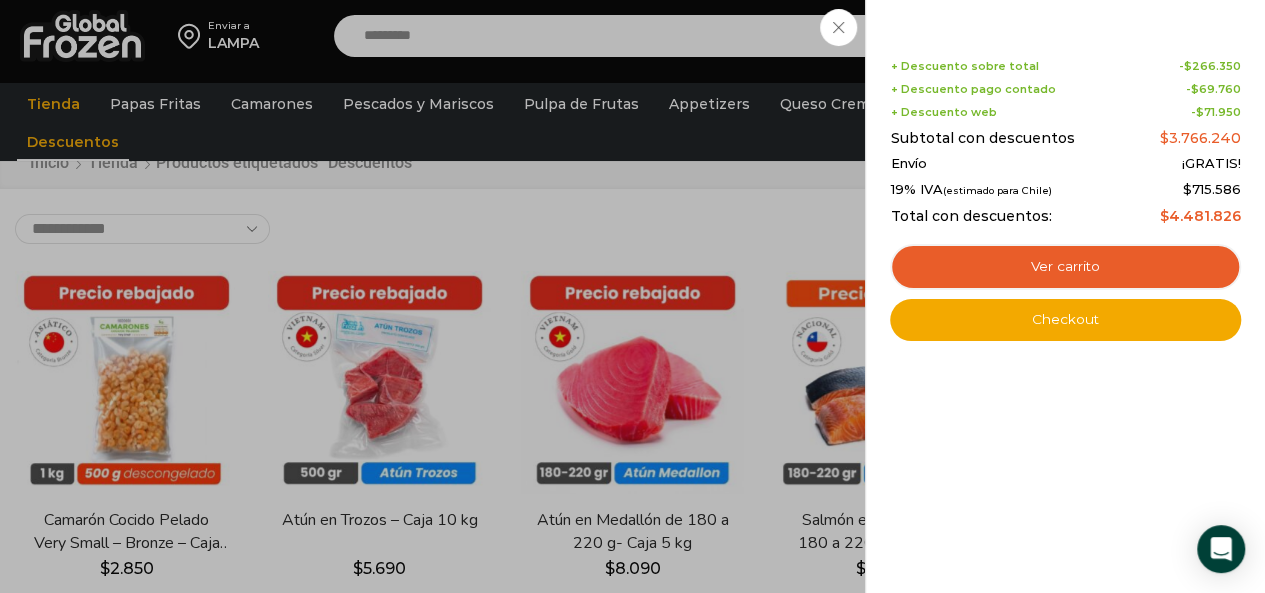 scroll, scrollTop: 0, scrollLeft: 0, axis: both 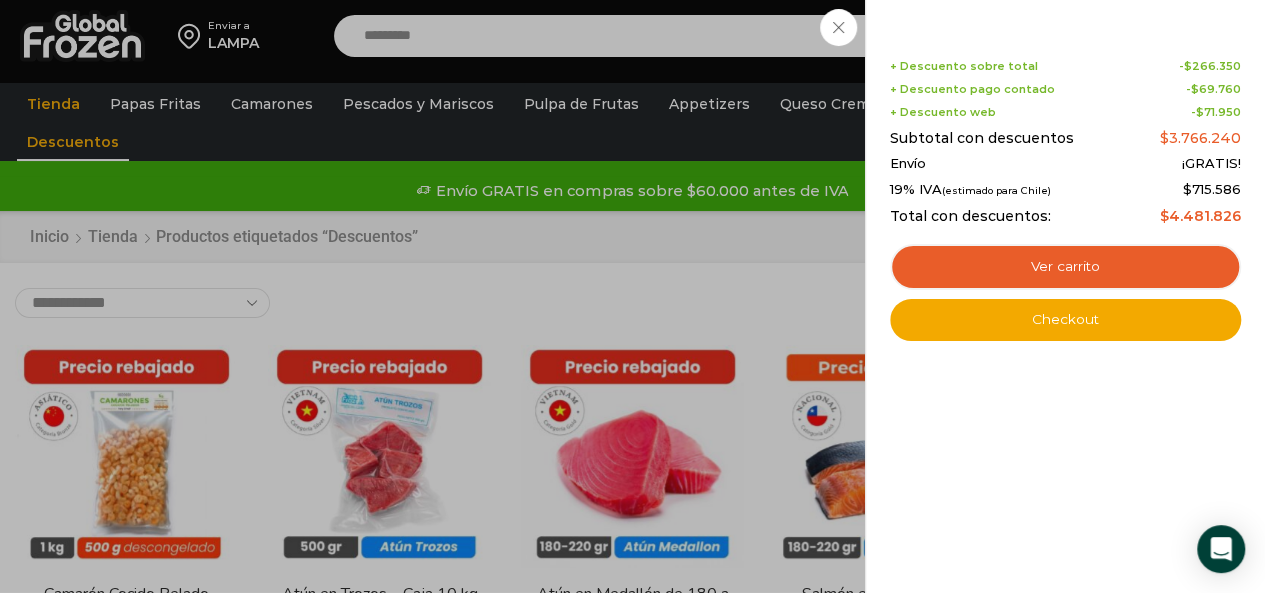 click on "75
Carrito
75
75
Shopping Cart
Shopping cart                     (75)
+ Descuento sobre total - $ [PRICE]
+ Descuento pago contado - $ [PRICE]
+ Descuento web - $ [PRICE] $ [PRICE] Envío" at bounding box center (1195, 36) 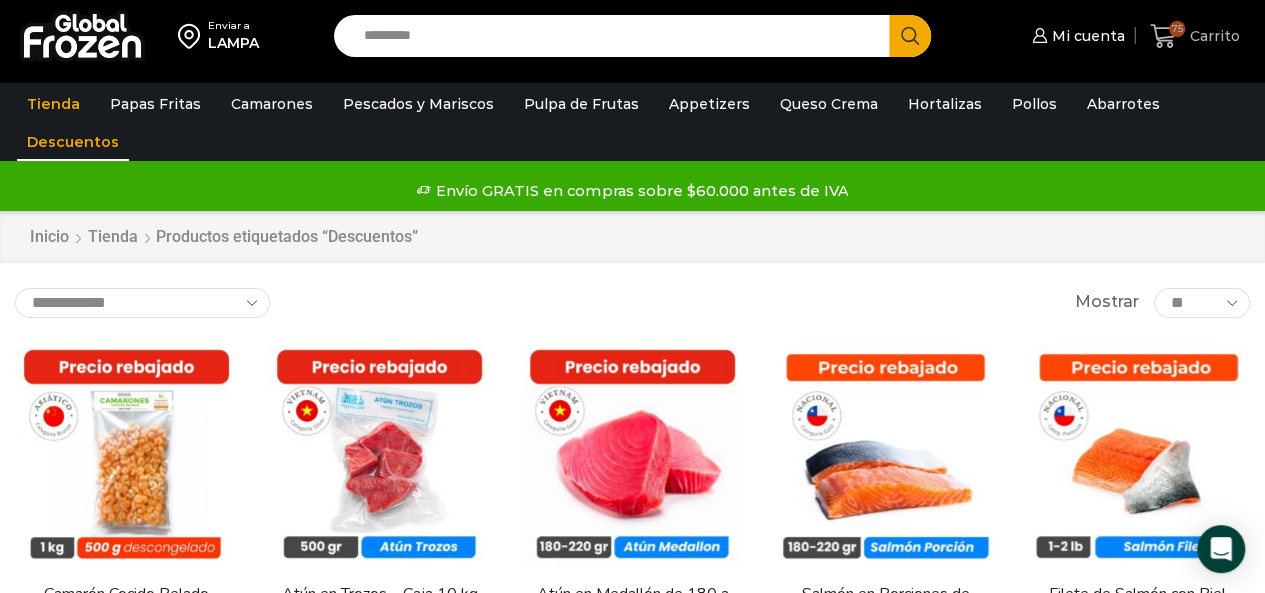 click on "Carrito" at bounding box center [1212, 36] 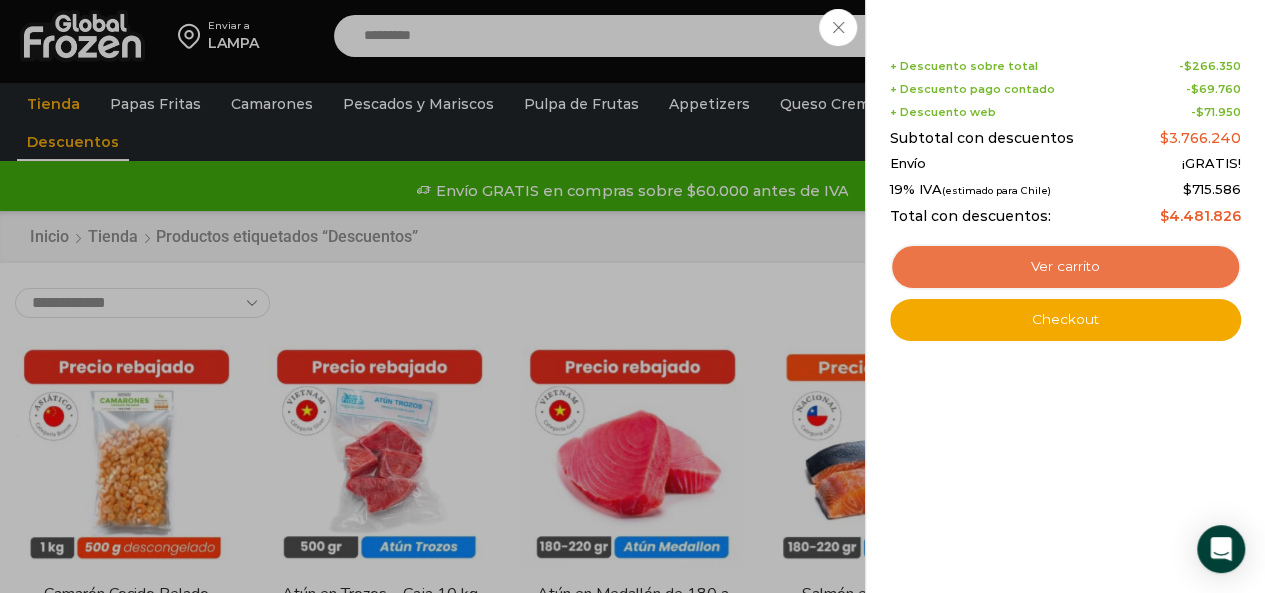 click on "Ver carrito" at bounding box center [1065, 267] 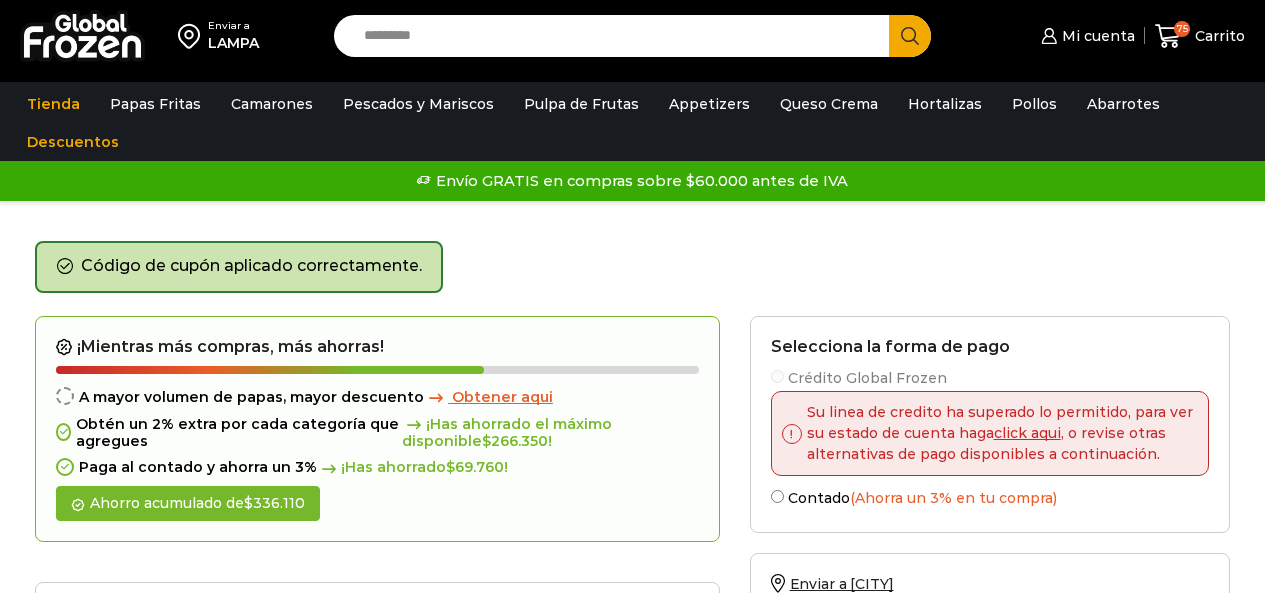 scroll, scrollTop: 0, scrollLeft: 0, axis: both 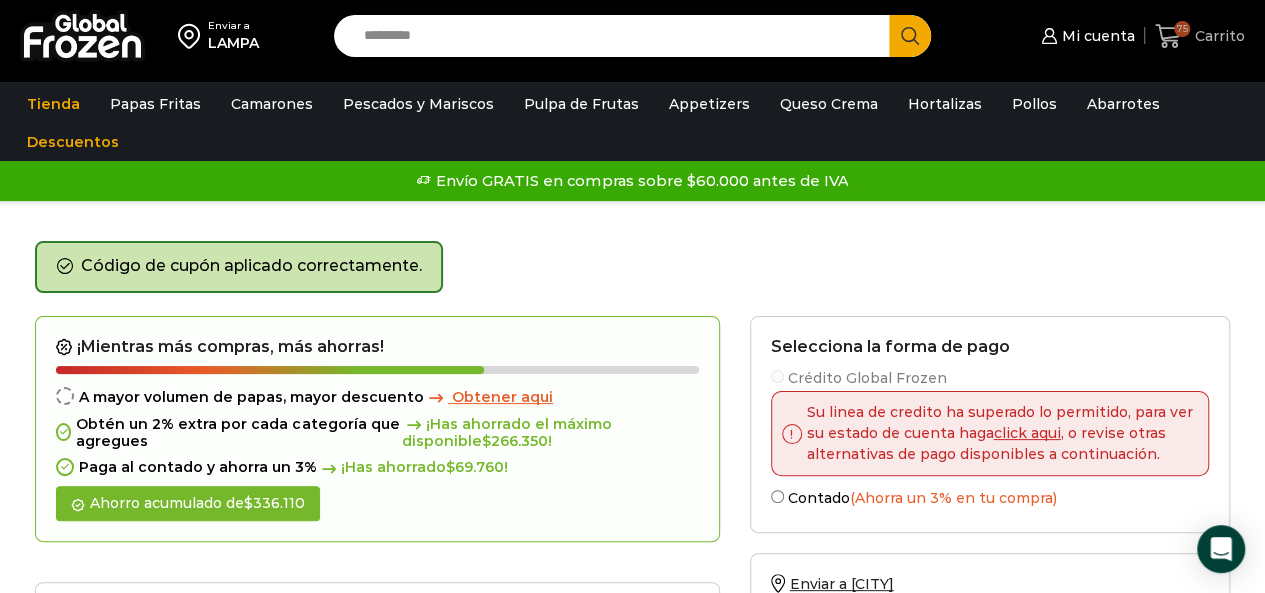click on "Carrito" at bounding box center (1217, 36) 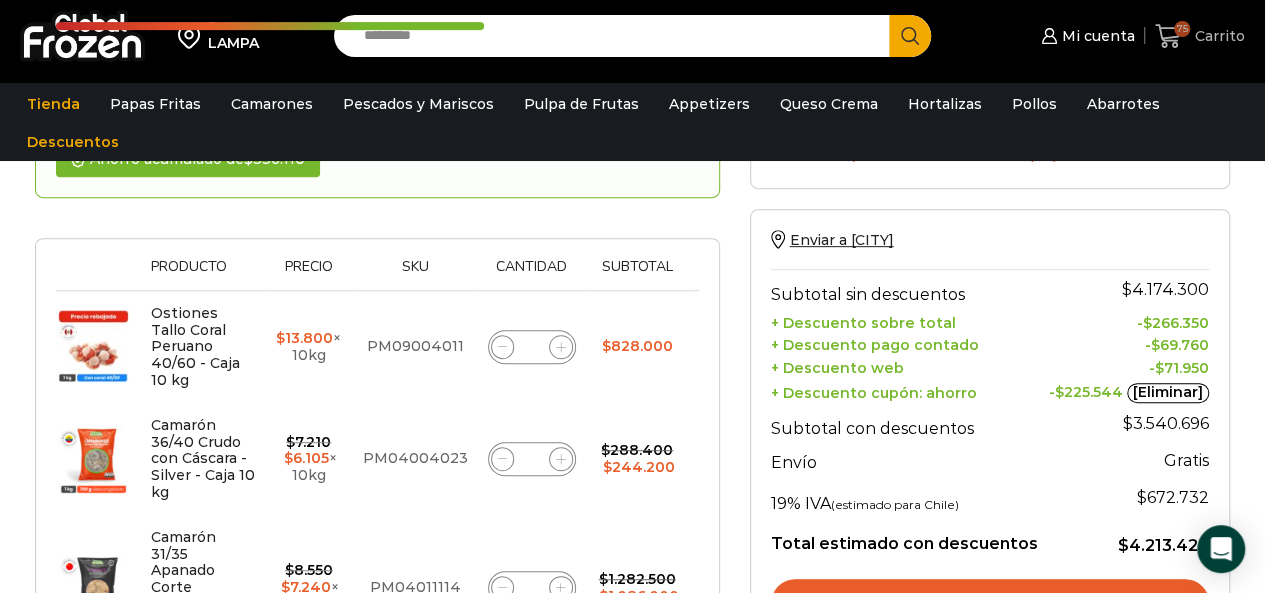 scroll, scrollTop: 400, scrollLeft: 0, axis: vertical 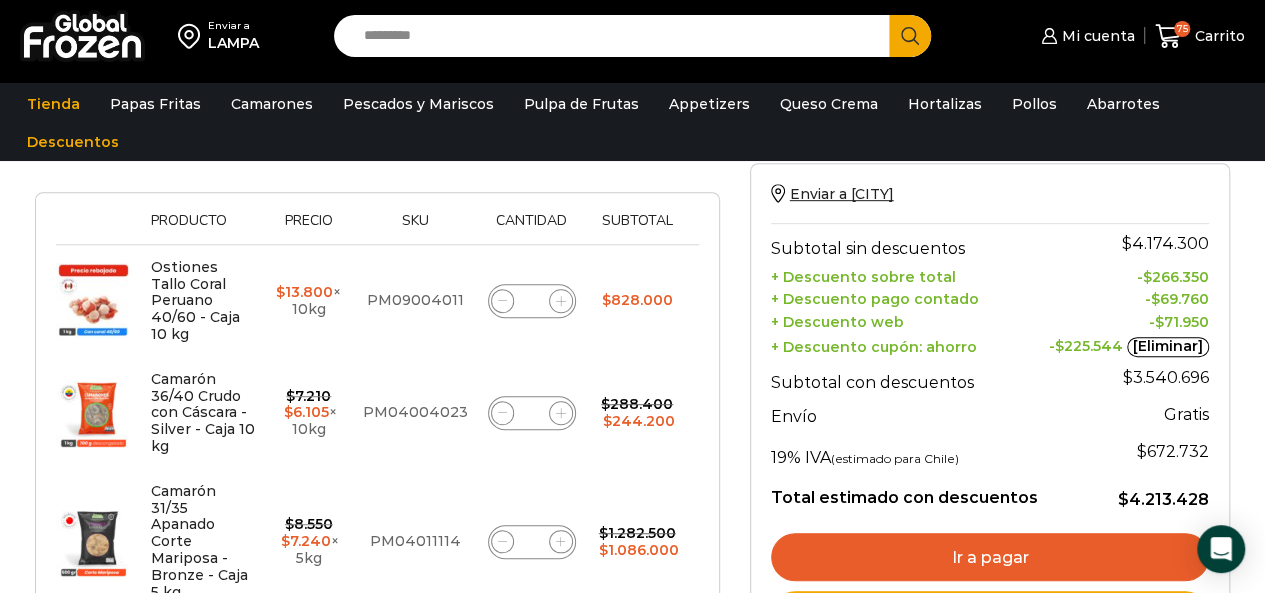 click on "*" 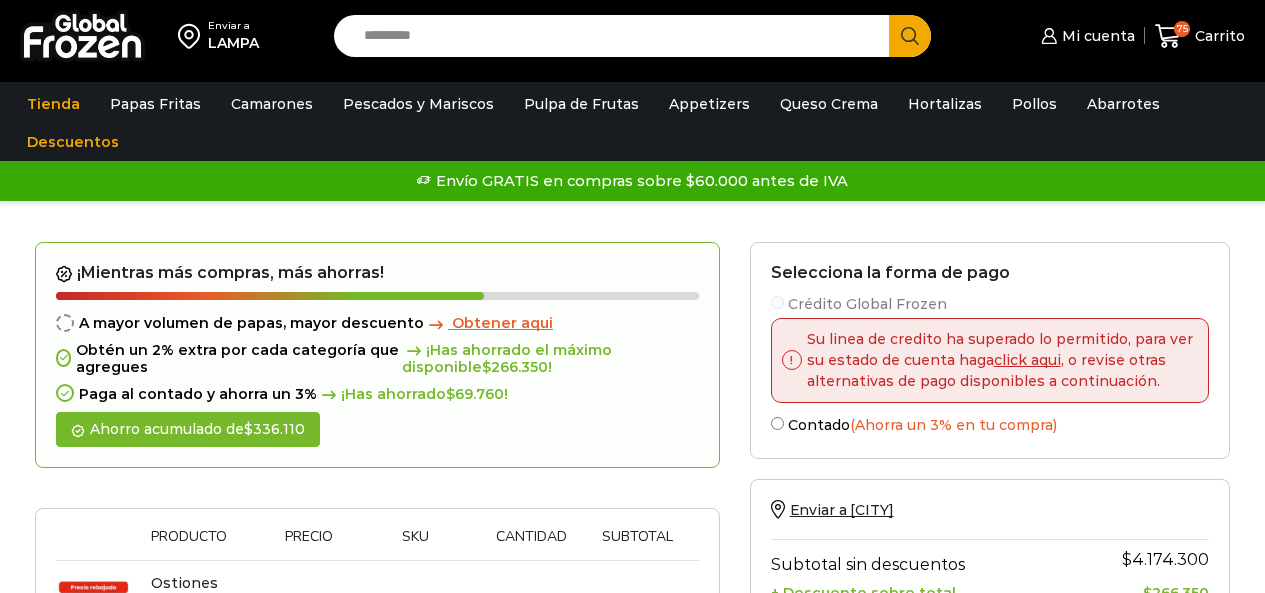 scroll, scrollTop: 0, scrollLeft: 0, axis: both 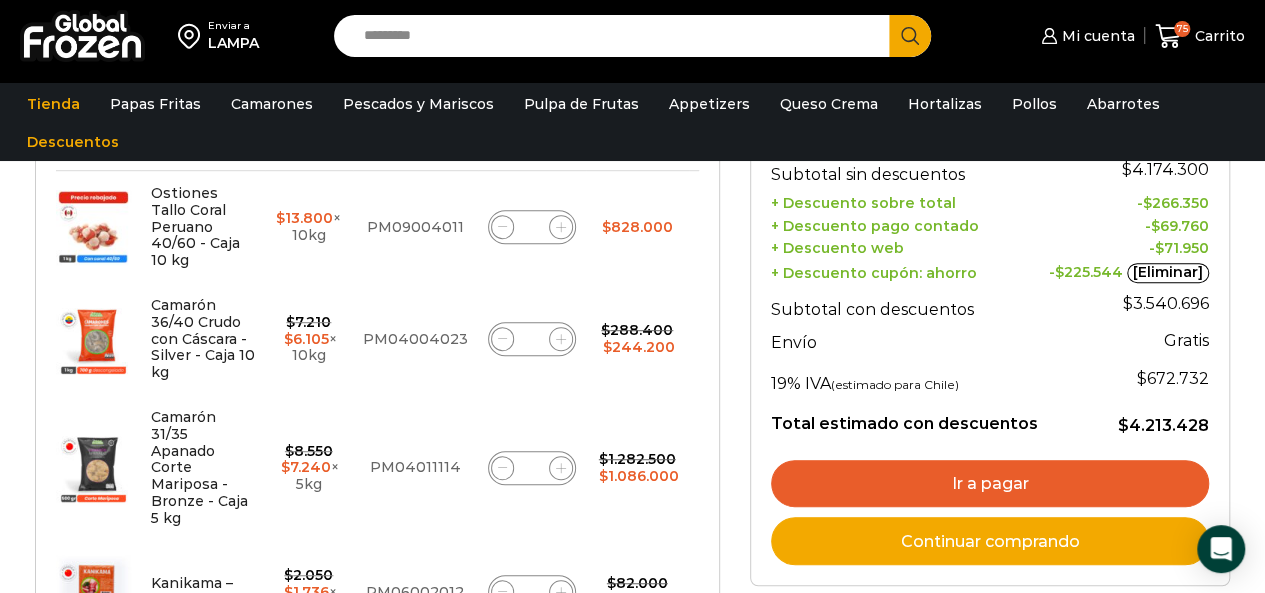 click on "*" 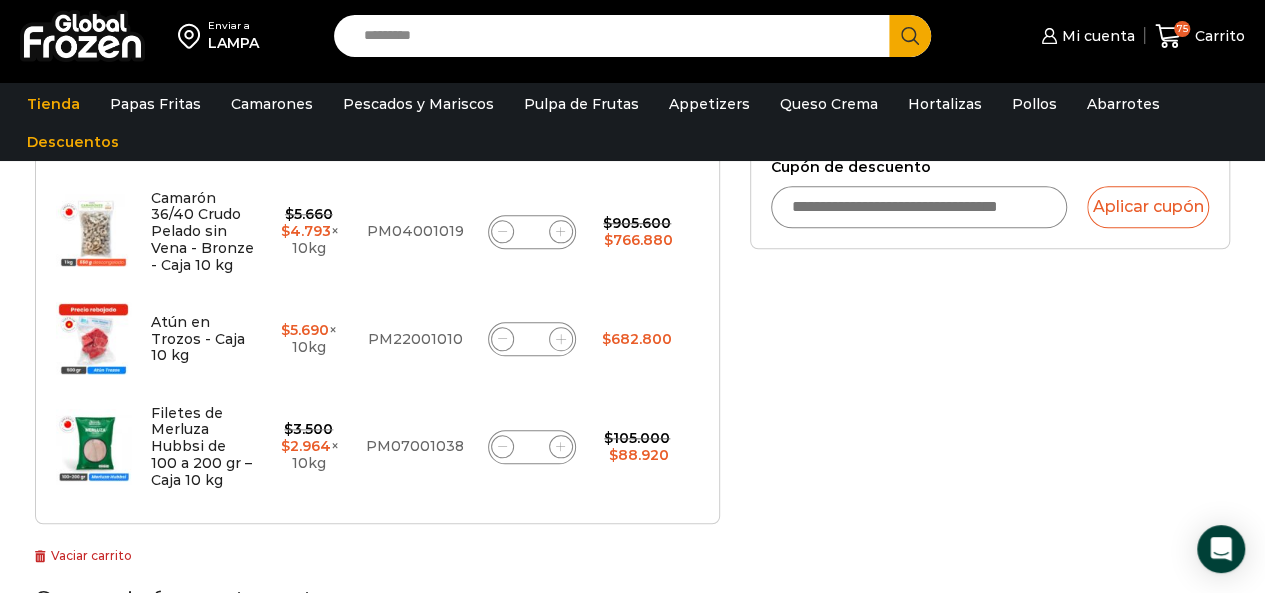 scroll, scrollTop: 900, scrollLeft: 0, axis: vertical 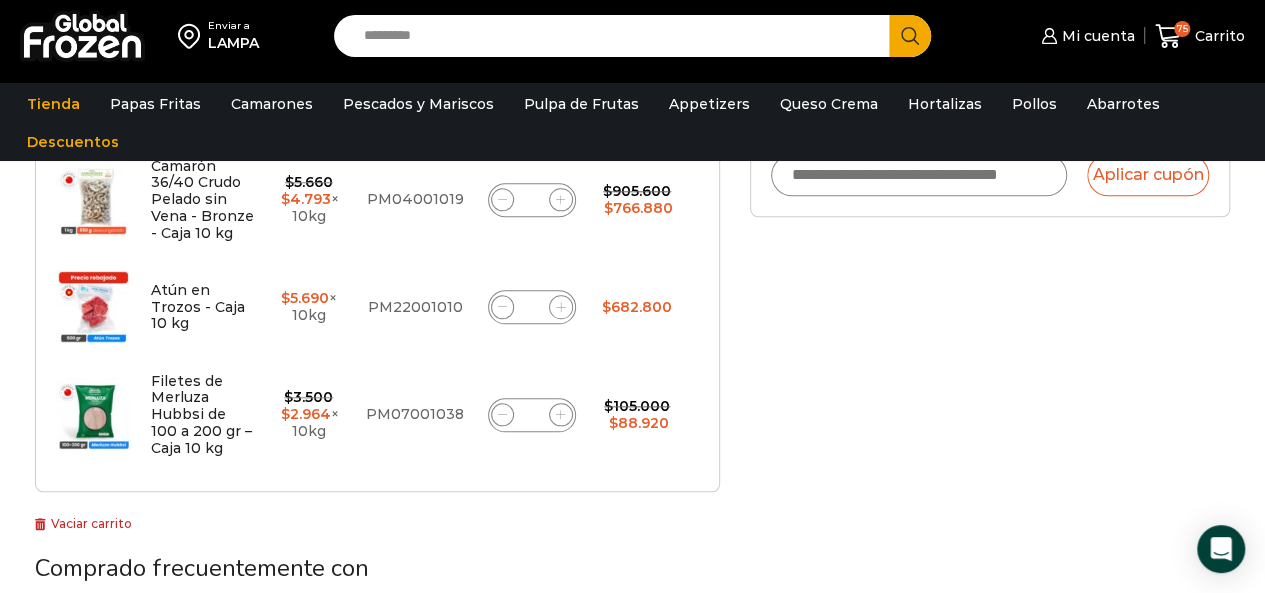 click on "Vaciar carrito" at bounding box center [83, 523] 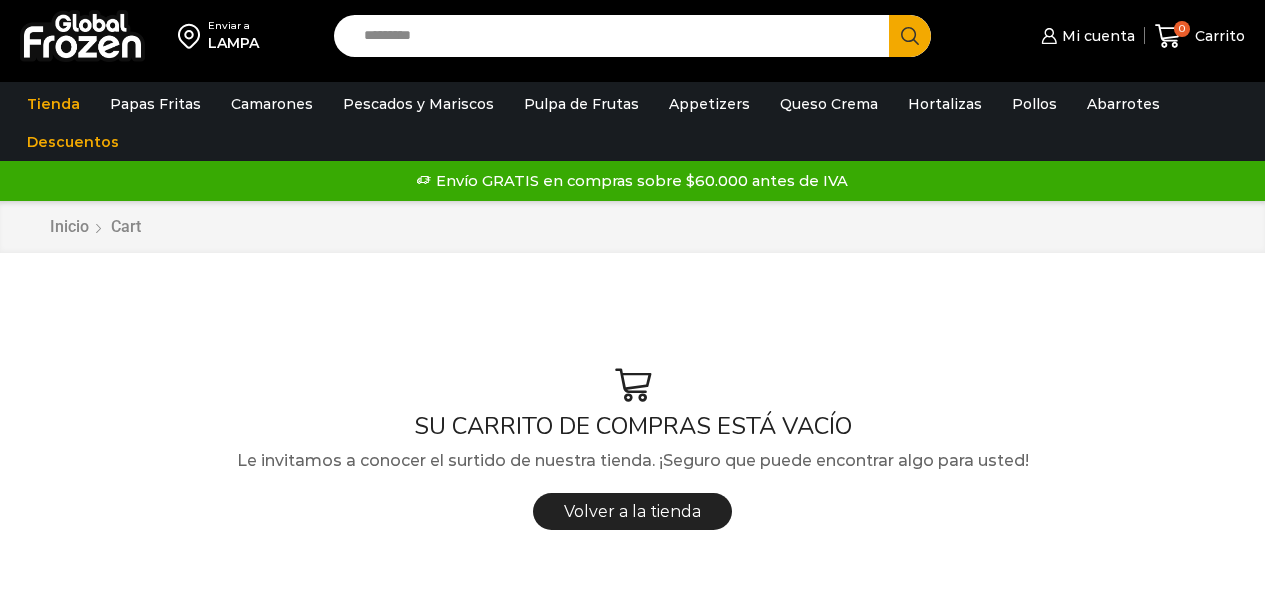 scroll, scrollTop: 0, scrollLeft: 0, axis: both 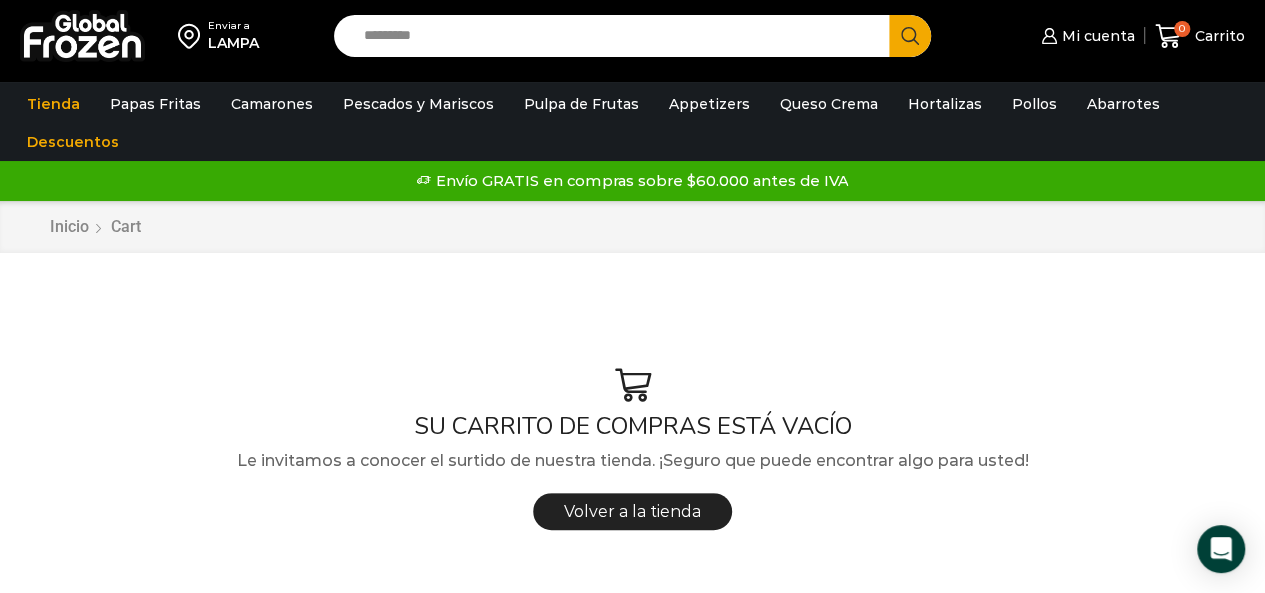 click on "Search input" at bounding box center (617, 36) 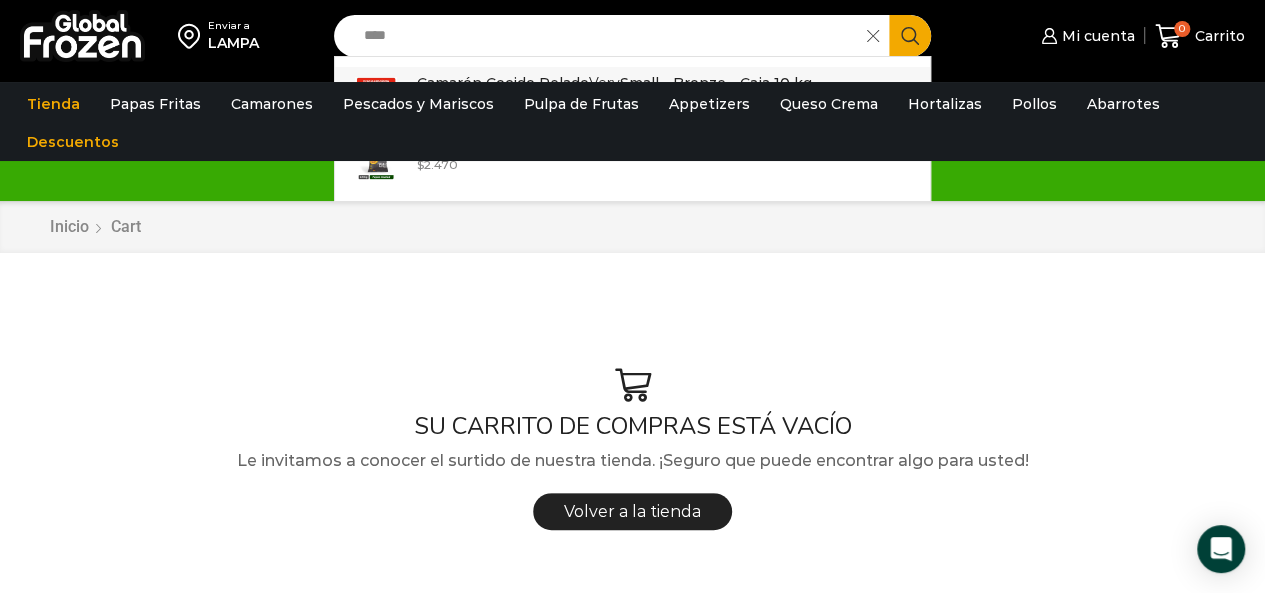 click on "Camarón Cocido Pelado  Very  Small - Bronze - Caja 10 kg" at bounding box center (614, 83) 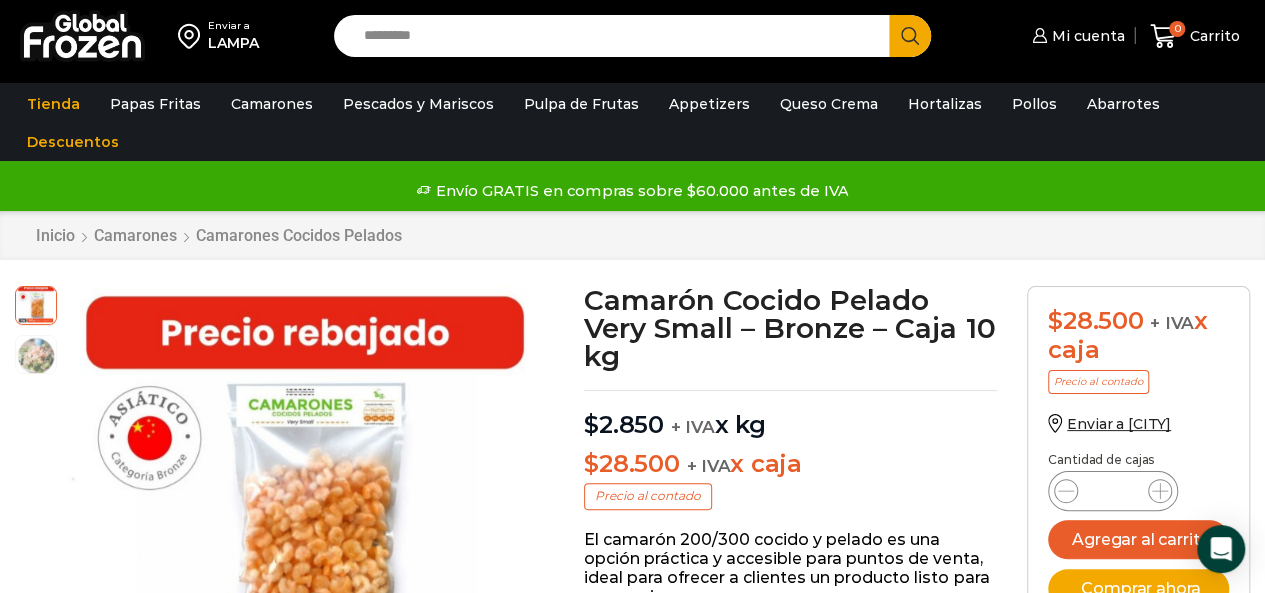 scroll, scrollTop: 1, scrollLeft: 0, axis: vertical 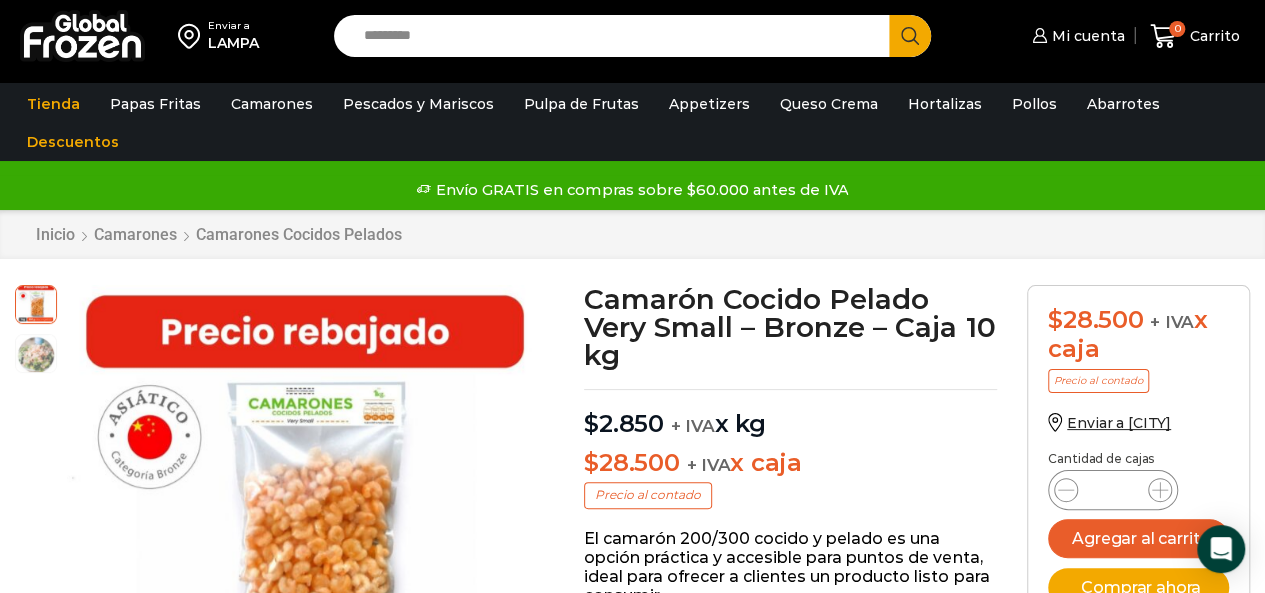 click on "*" at bounding box center (1113, 490) 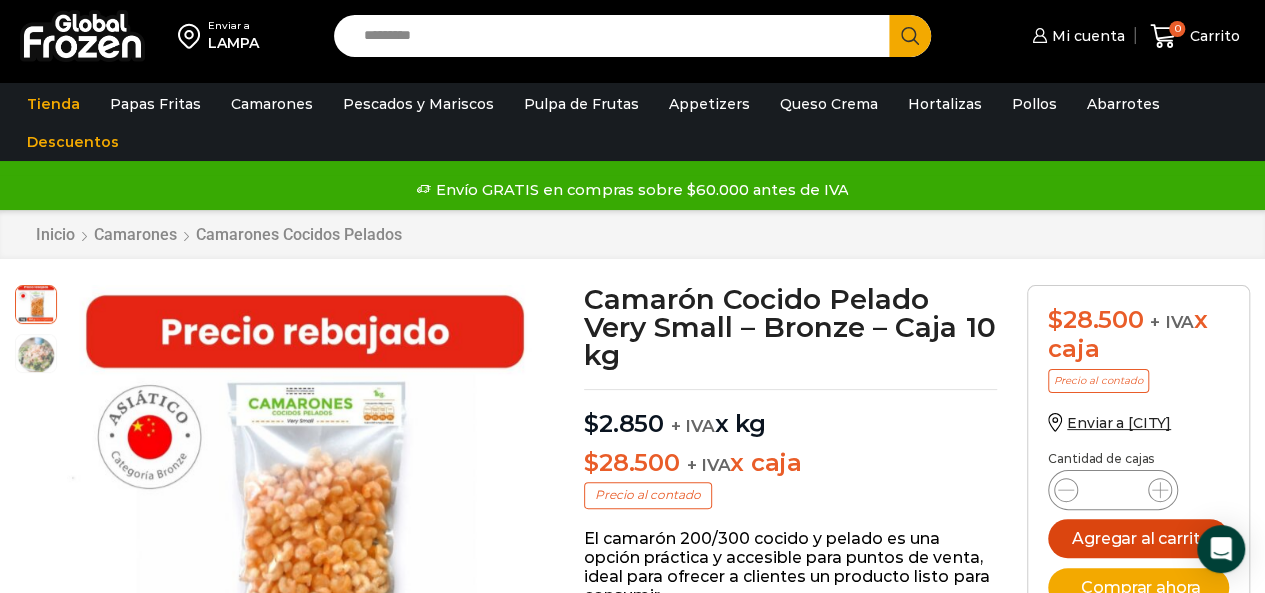 type on "**" 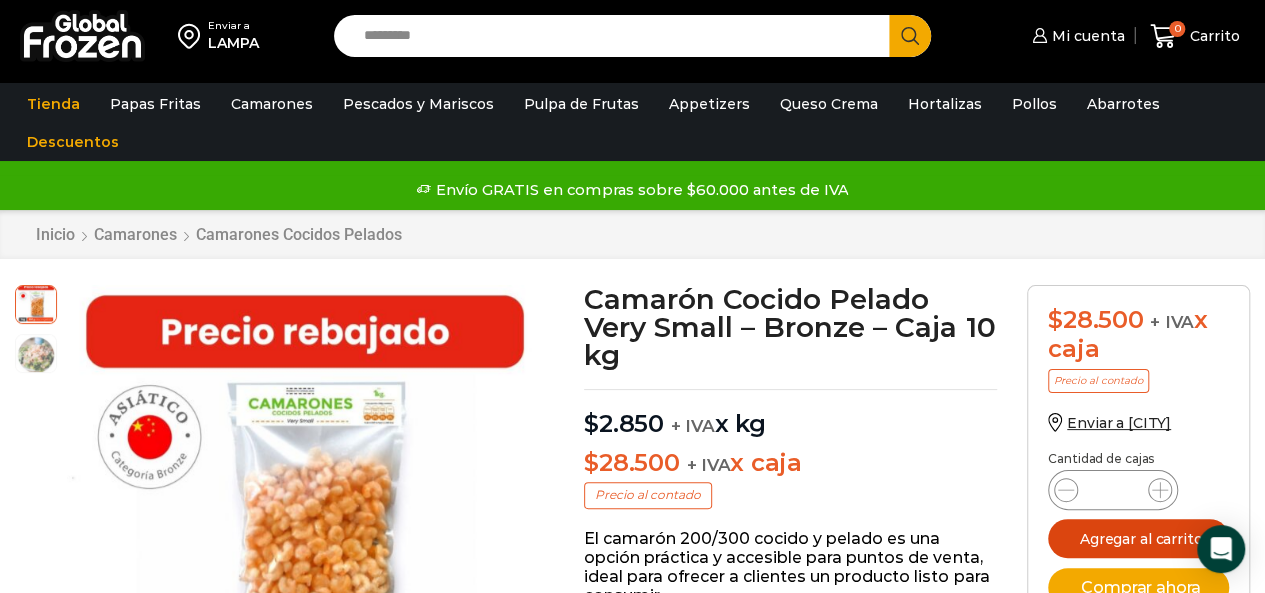 click on "Agregar al carrito" at bounding box center (1138, 538) 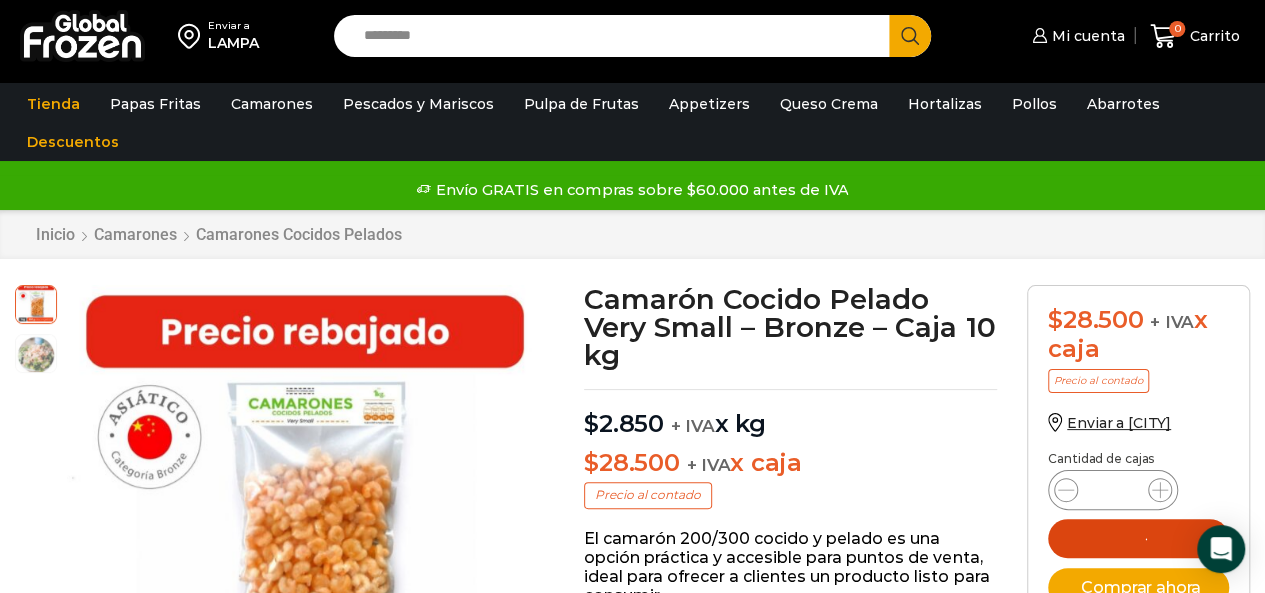 type 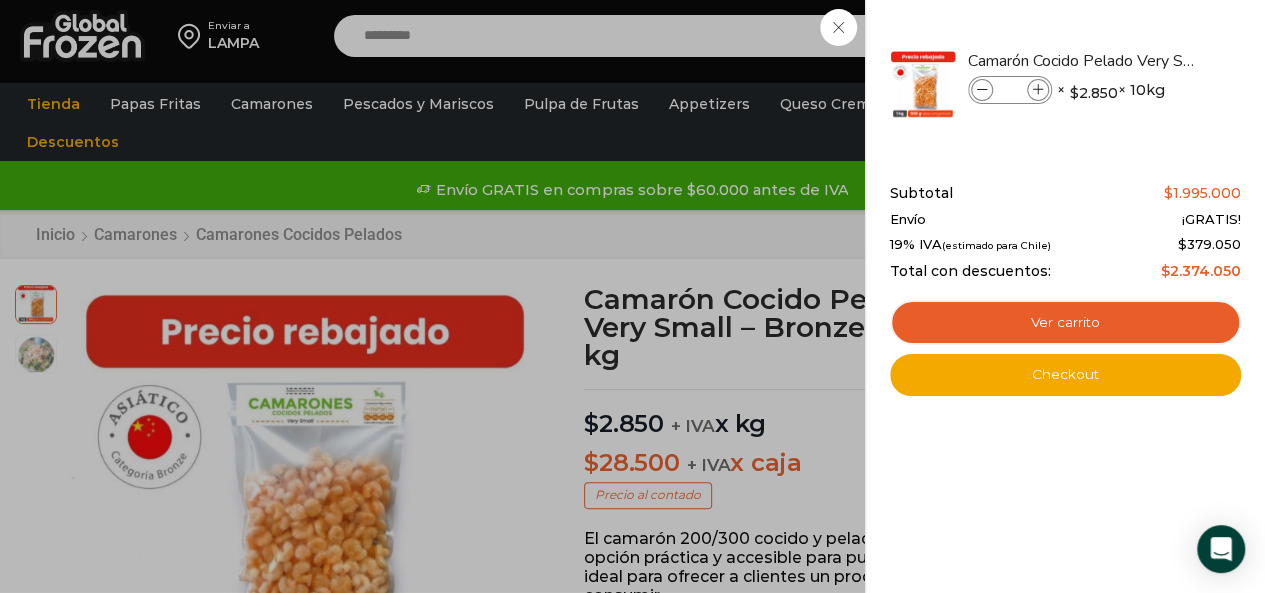 click on "70
Carrito
70
70
Shopping Cart" at bounding box center [1195, 36] 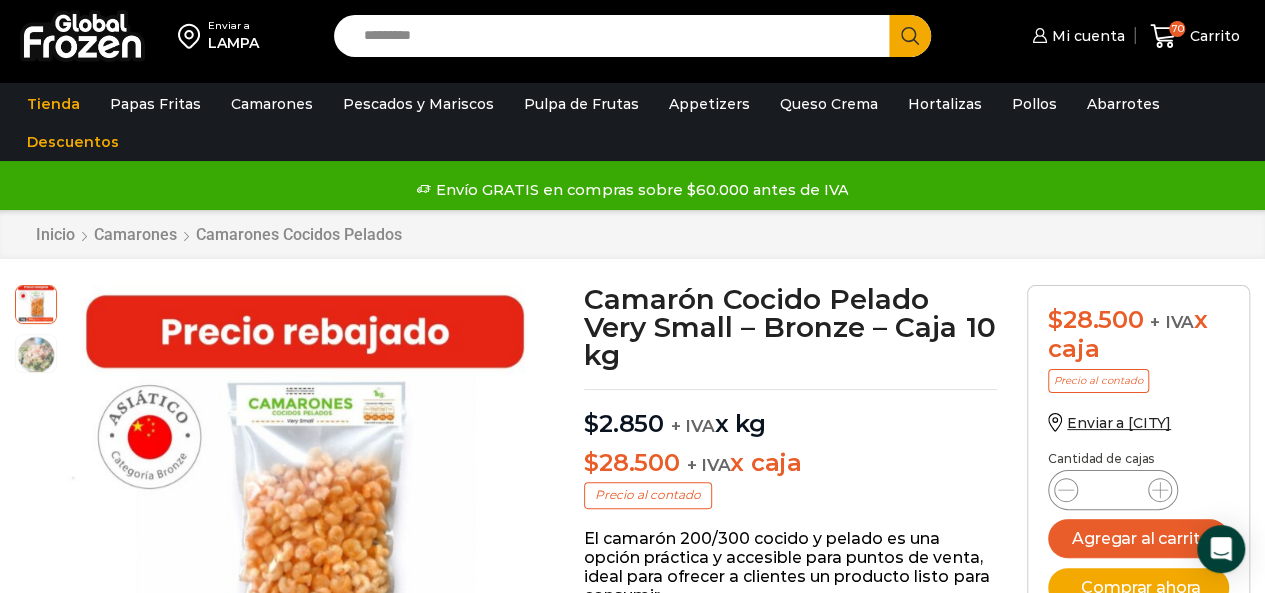 click on "Search input" at bounding box center (617, 36) 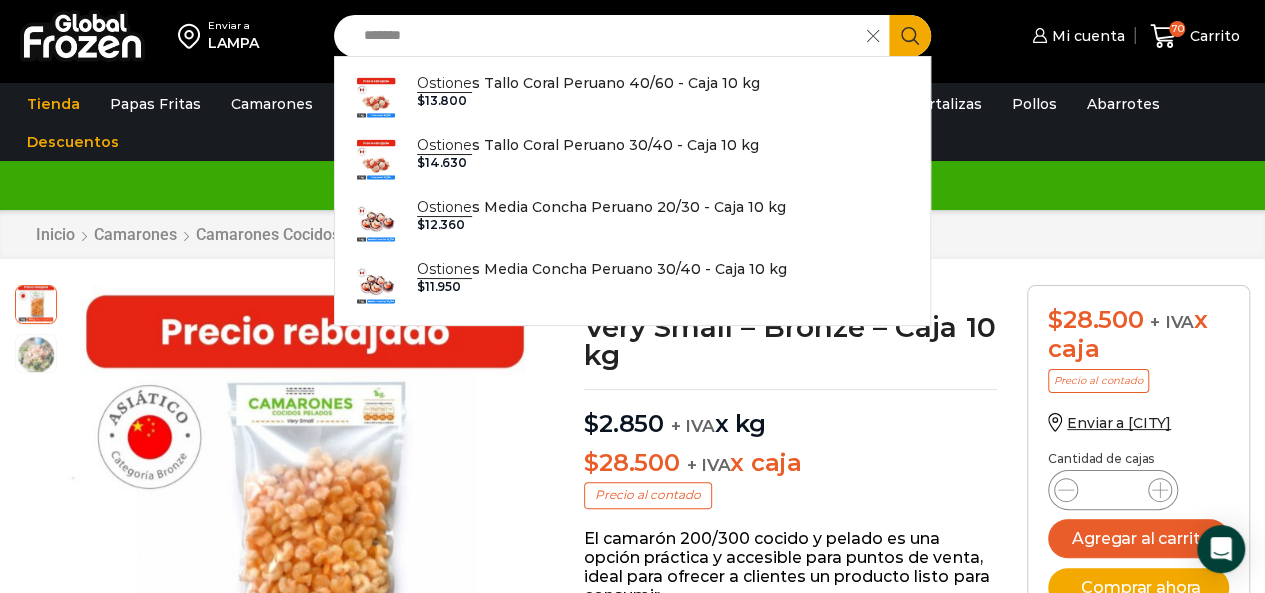 click on "Ostione s Tallo Coral Peruano 40/60 - Caja 10 kg" at bounding box center [588, 83] 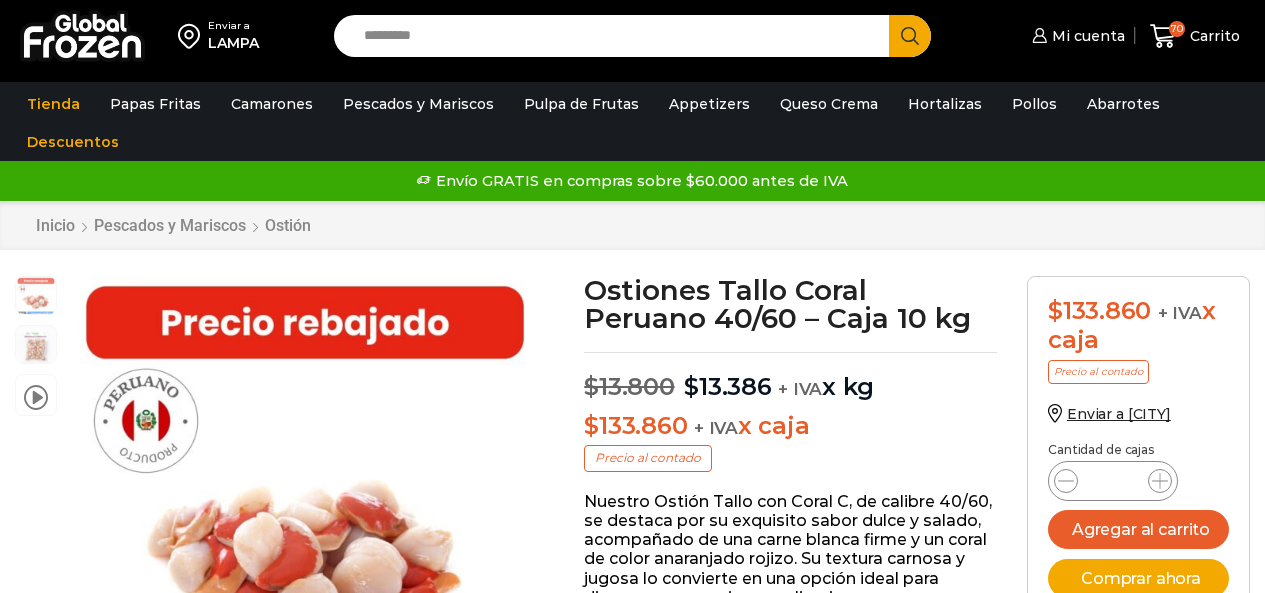 scroll, scrollTop: 1, scrollLeft: 0, axis: vertical 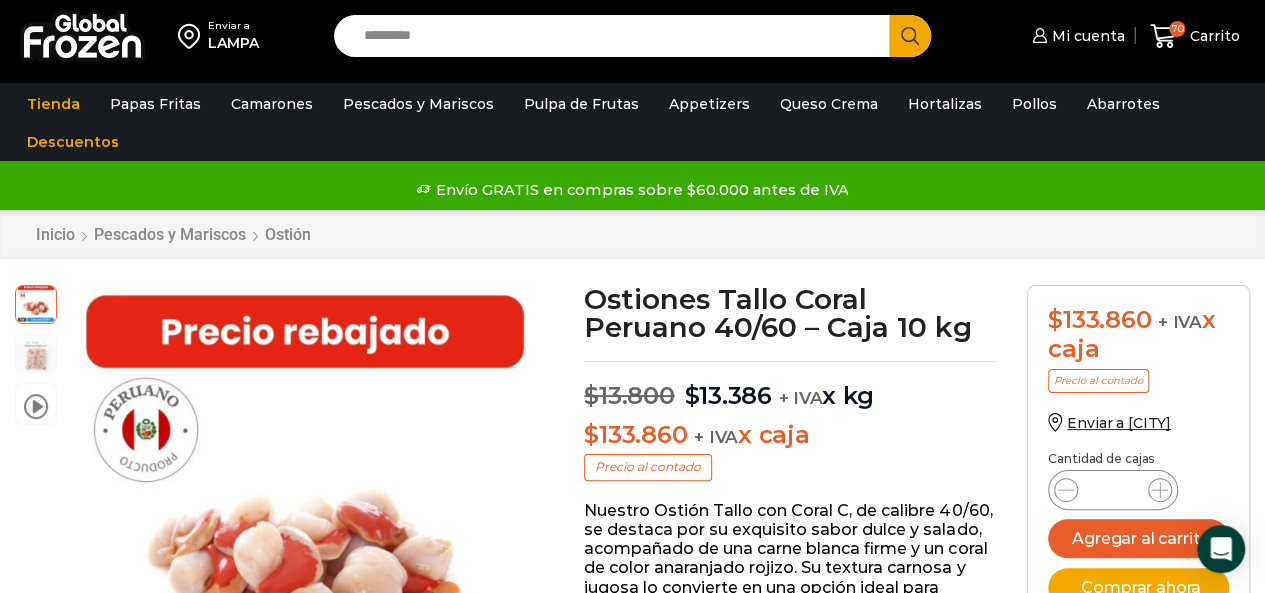 click on "*" at bounding box center [1113, 490] 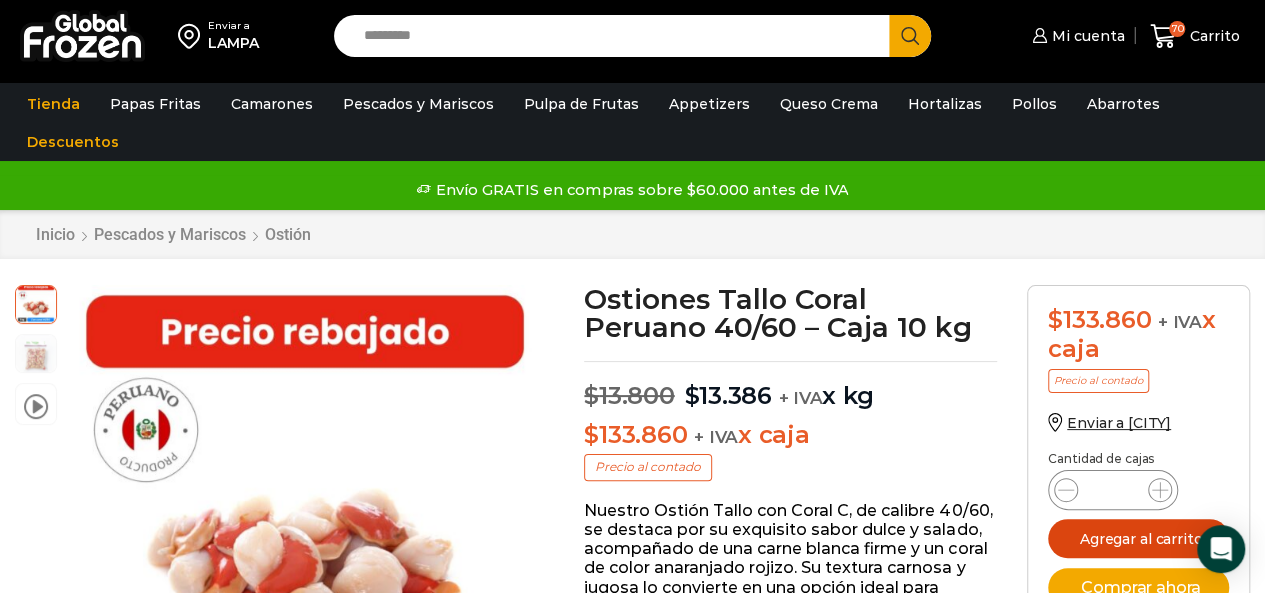 click on "Agregar al carrito" at bounding box center [1138, 538] 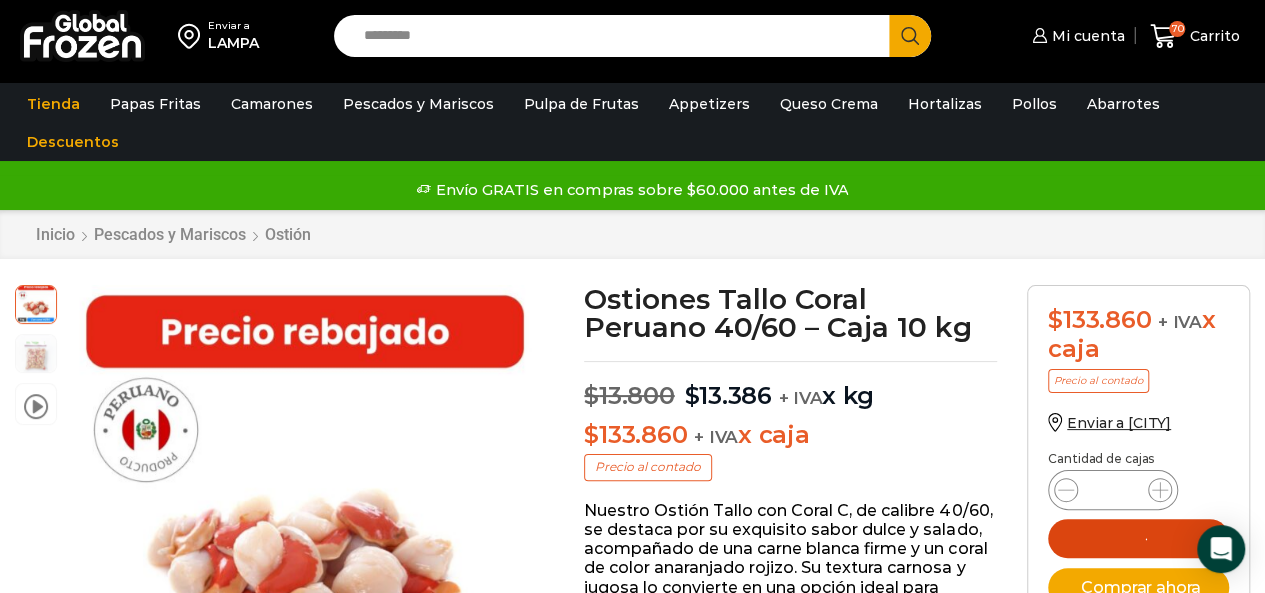 type 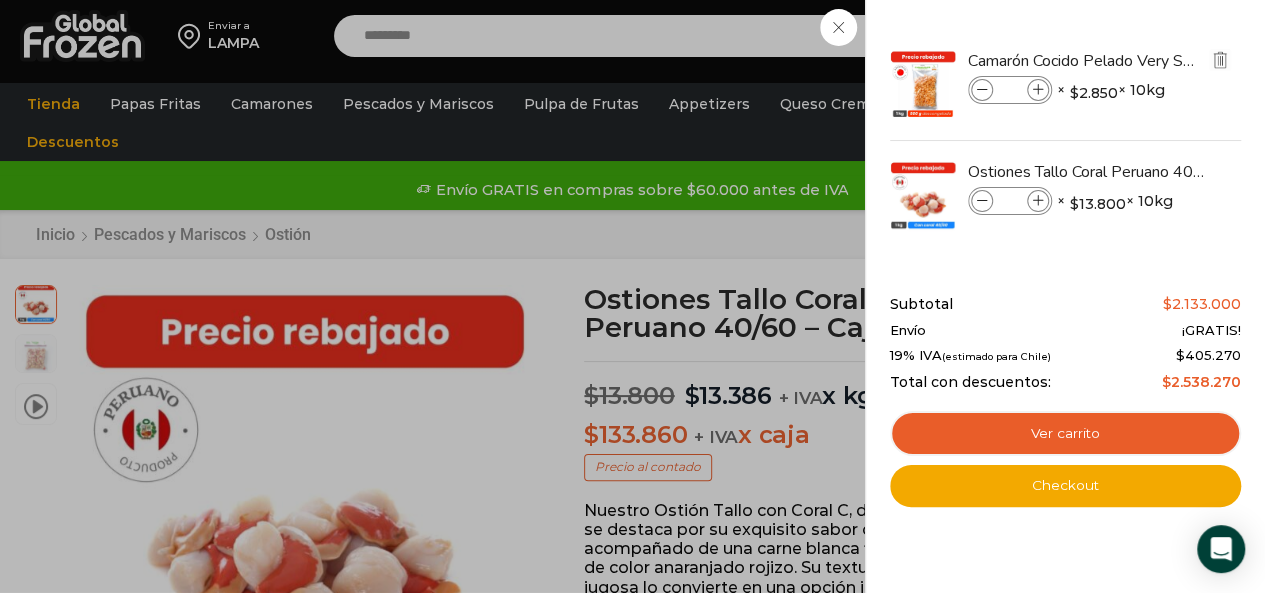 drag, startPoint x: 1017, startPoint y: 89, endPoint x: 971, endPoint y: 89, distance: 46 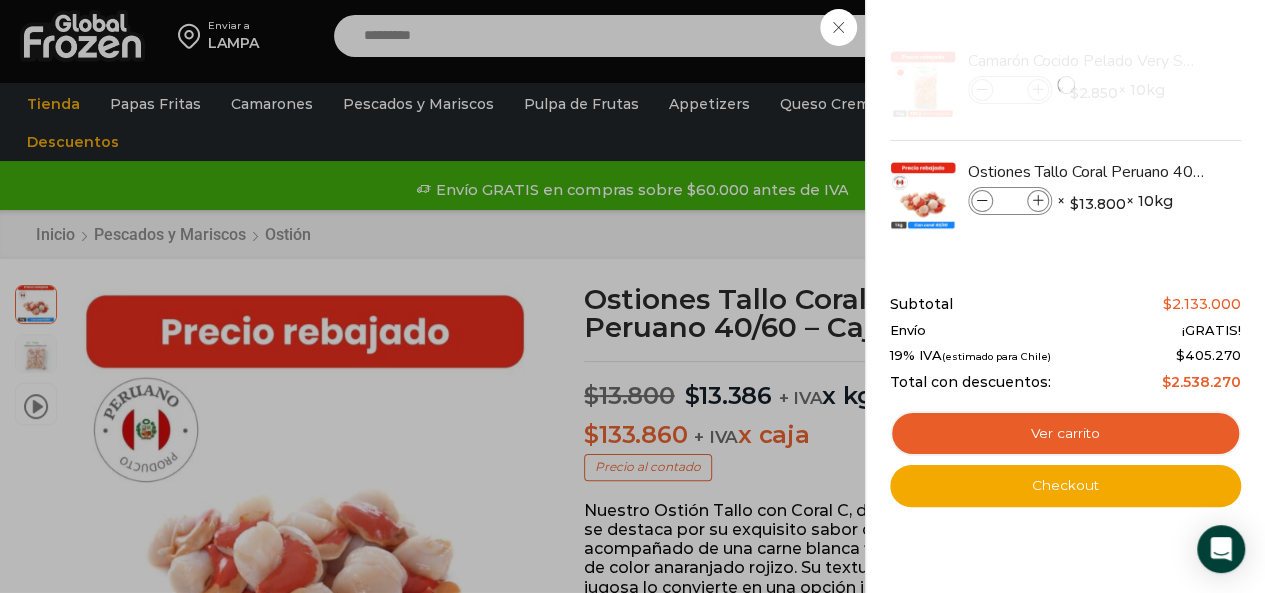 type on "*" 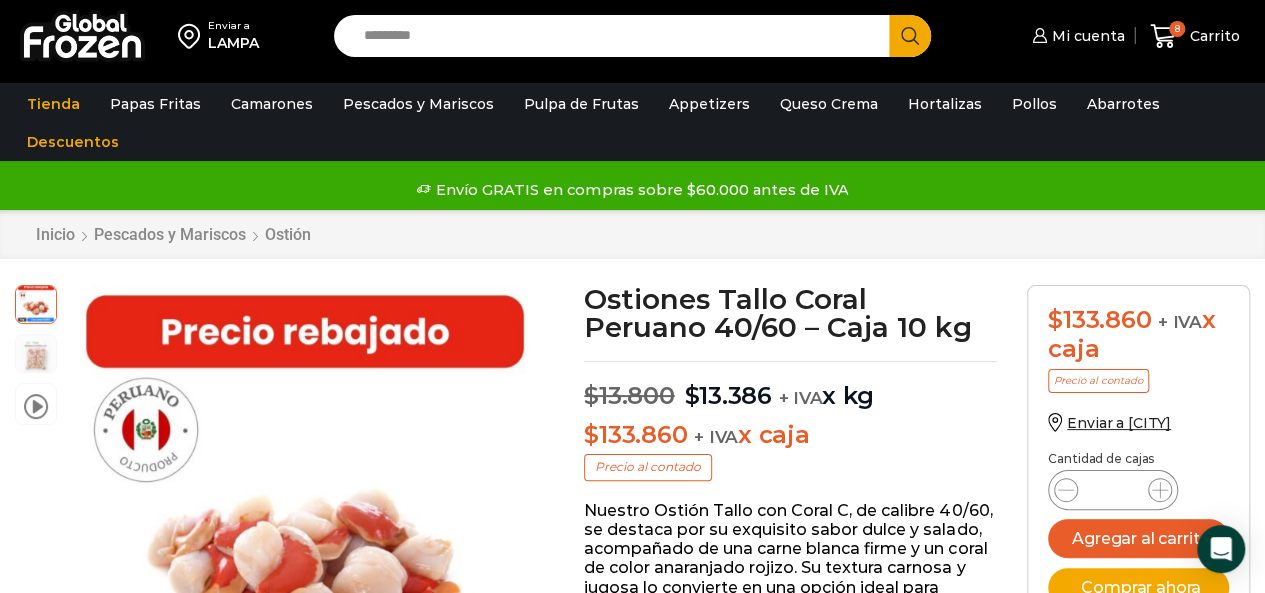 click on "Search input" at bounding box center (617, 36) 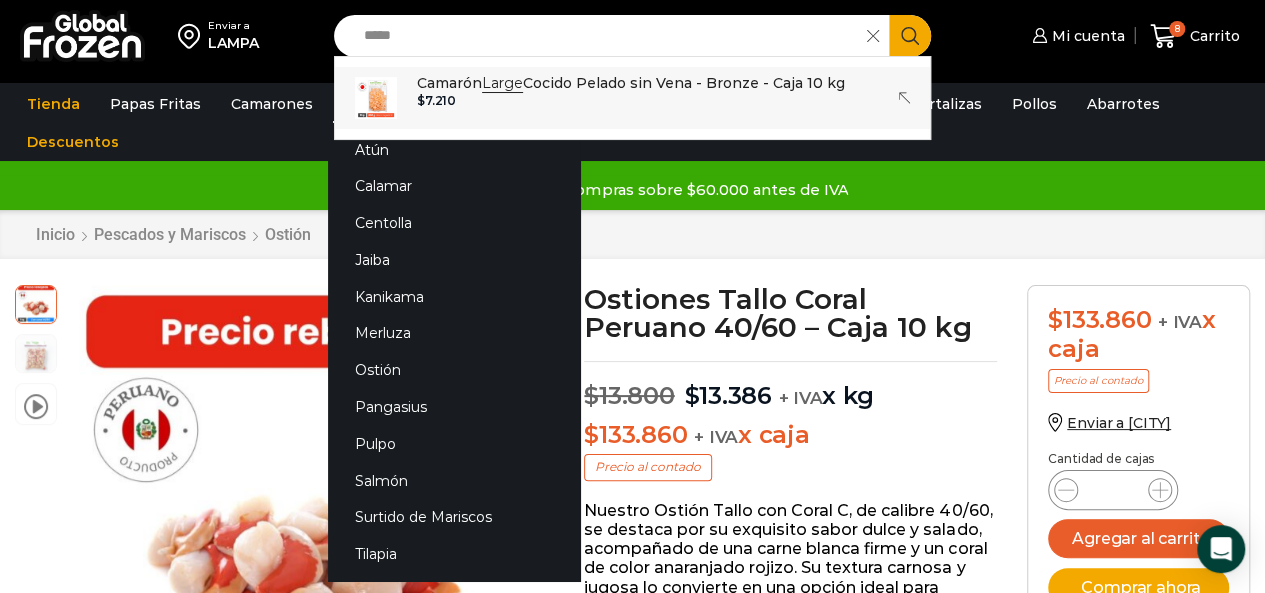 click on "Camarón  Large  Cocido Pelado sin Vena - Bronze - Caja 10 kg" at bounding box center (631, 83) 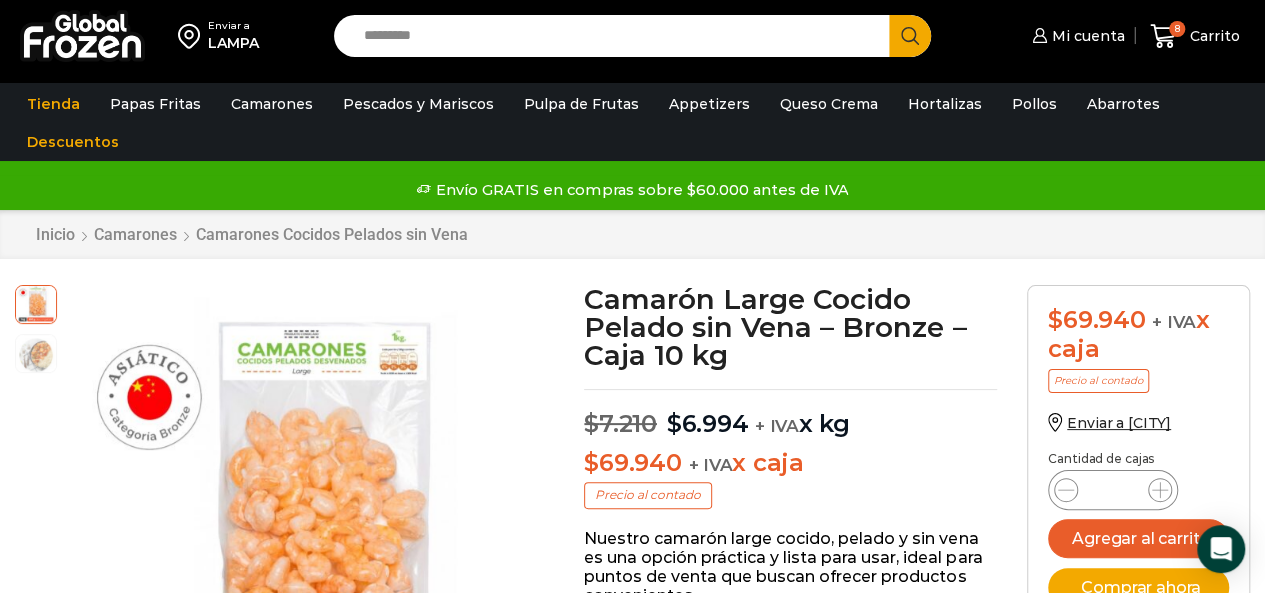 scroll, scrollTop: 1, scrollLeft: 0, axis: vertical 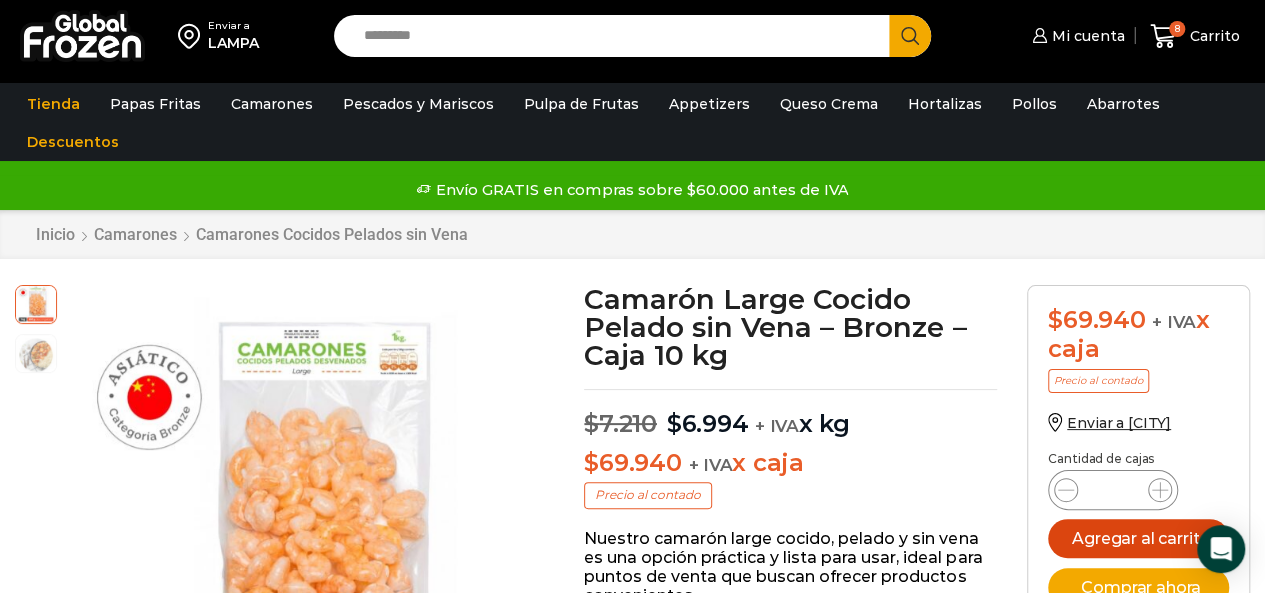 type on "*" 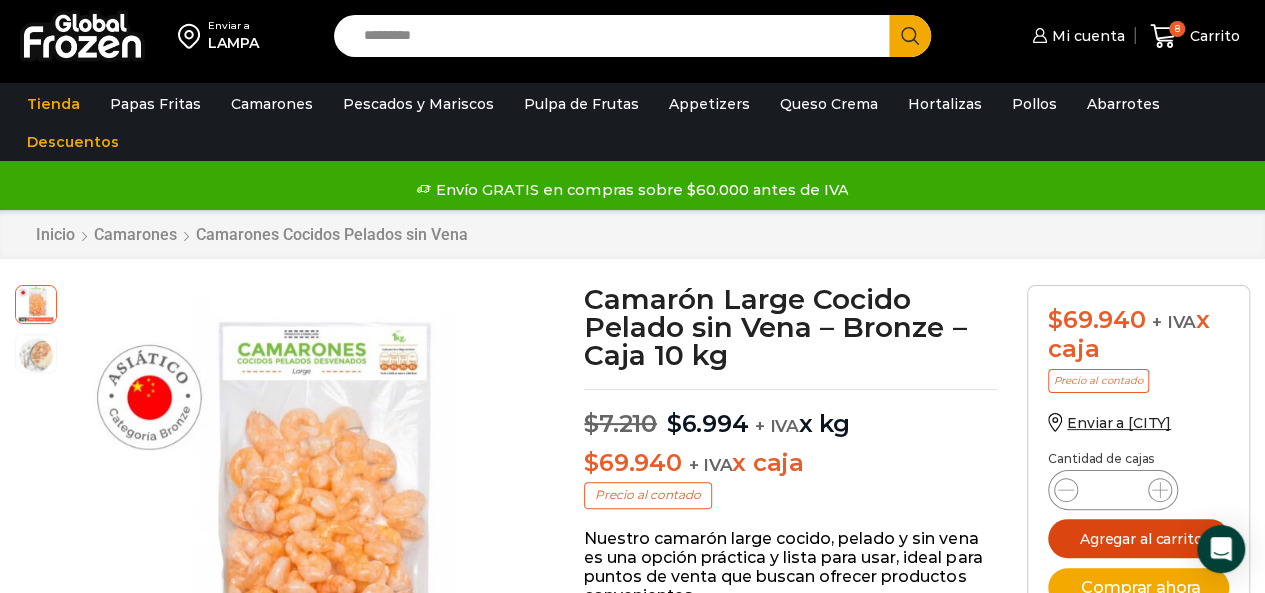 click on "Agregar al carrito" at bounding box center [1138, 538] 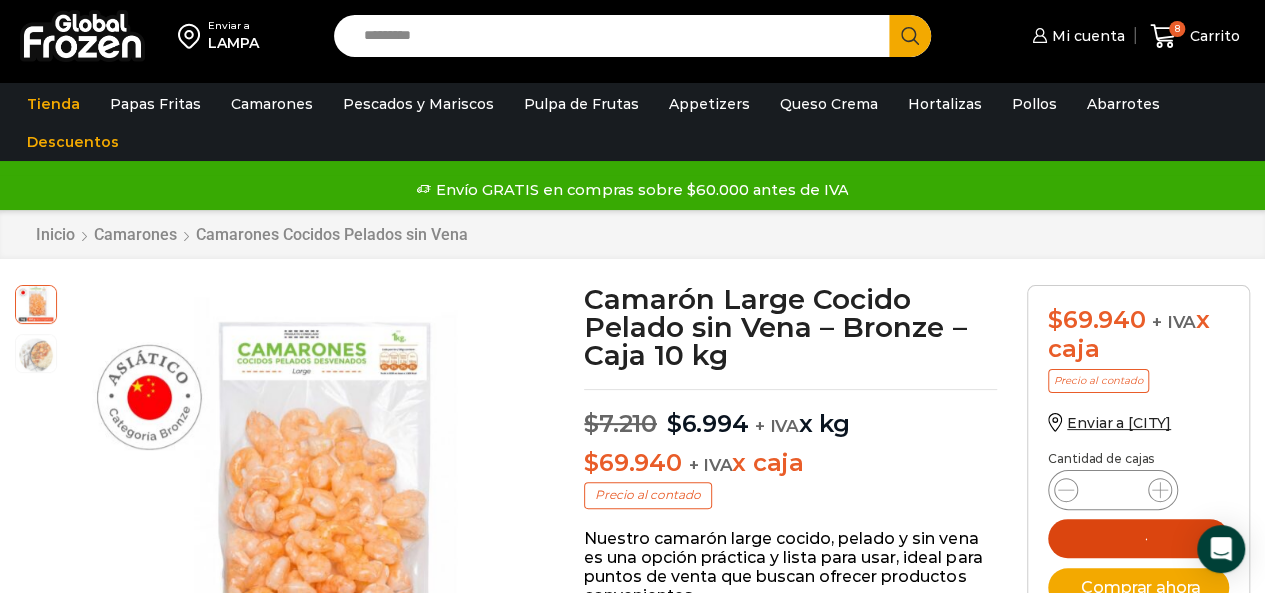type 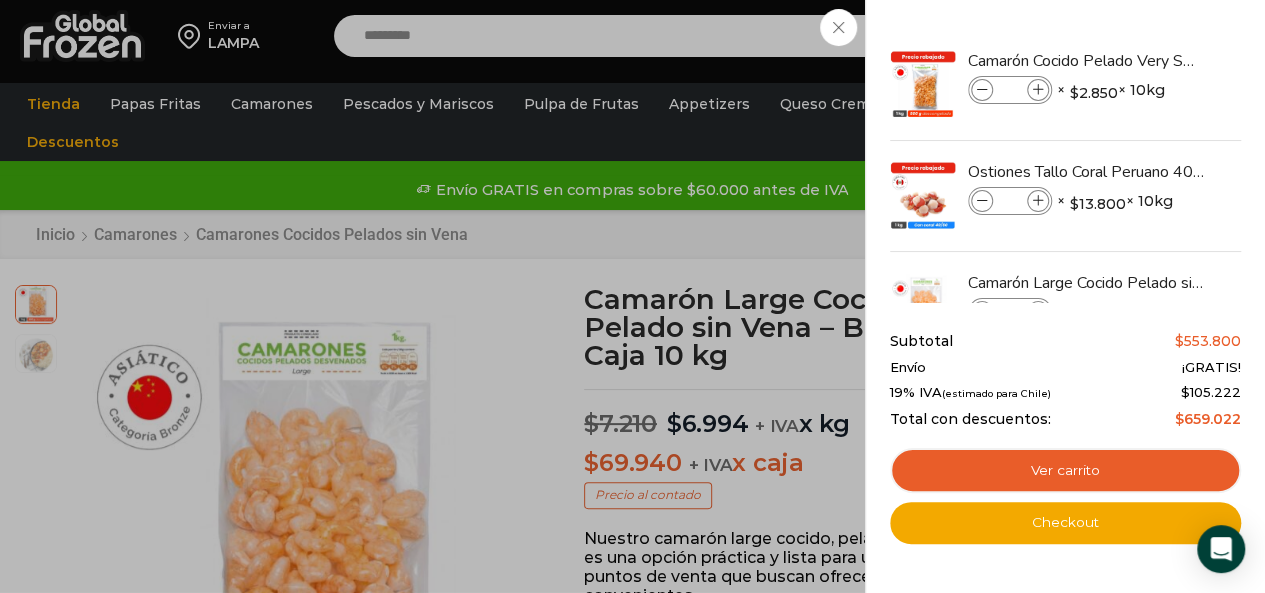 click on "11
Carrito
11
11
Shopping Cart
*" at bounding box center (1195, 36) 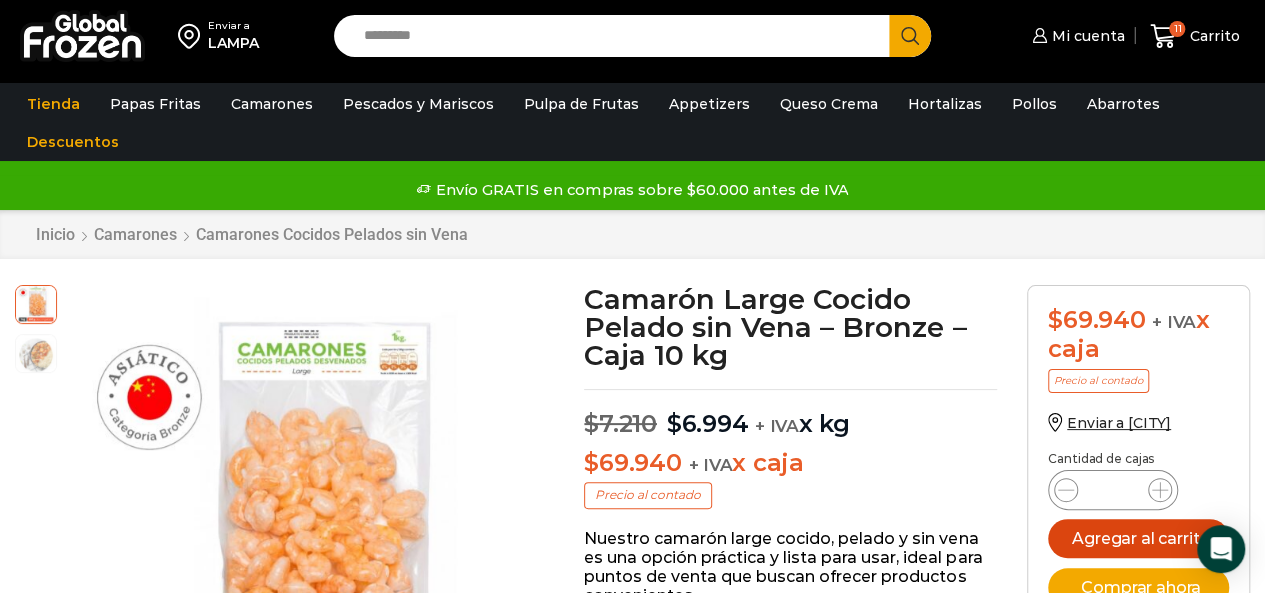 click on "Search input" at bounding box center (617, 36) 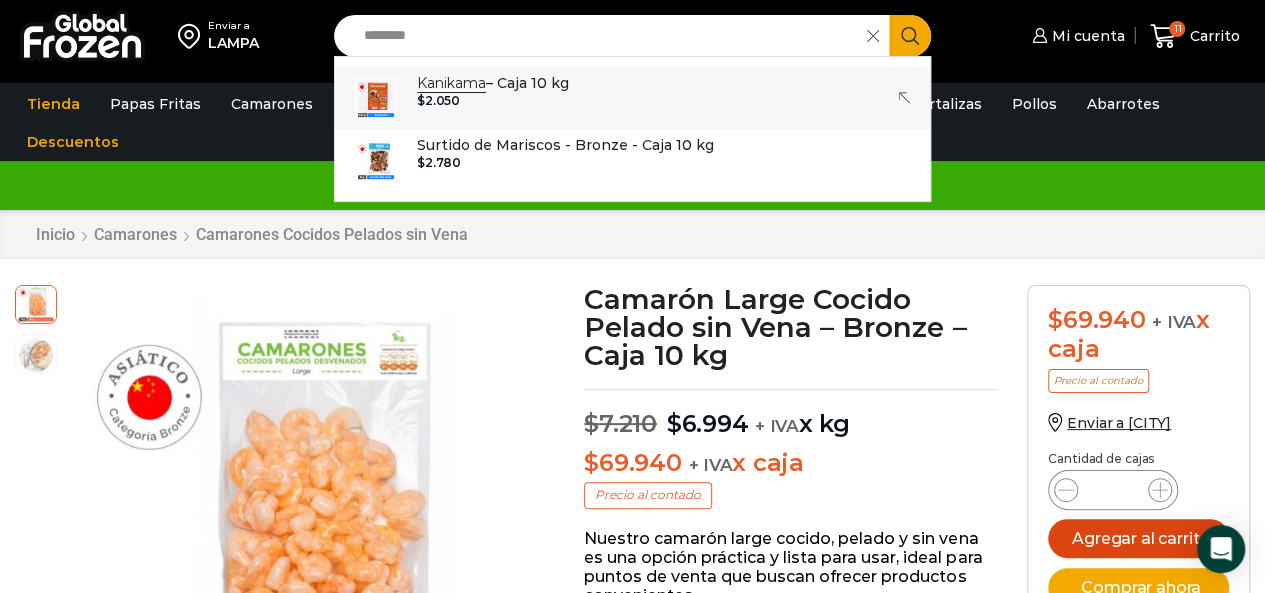 click on "Kanikama  – Caja 10 kg" at bounding box center (493, 83) 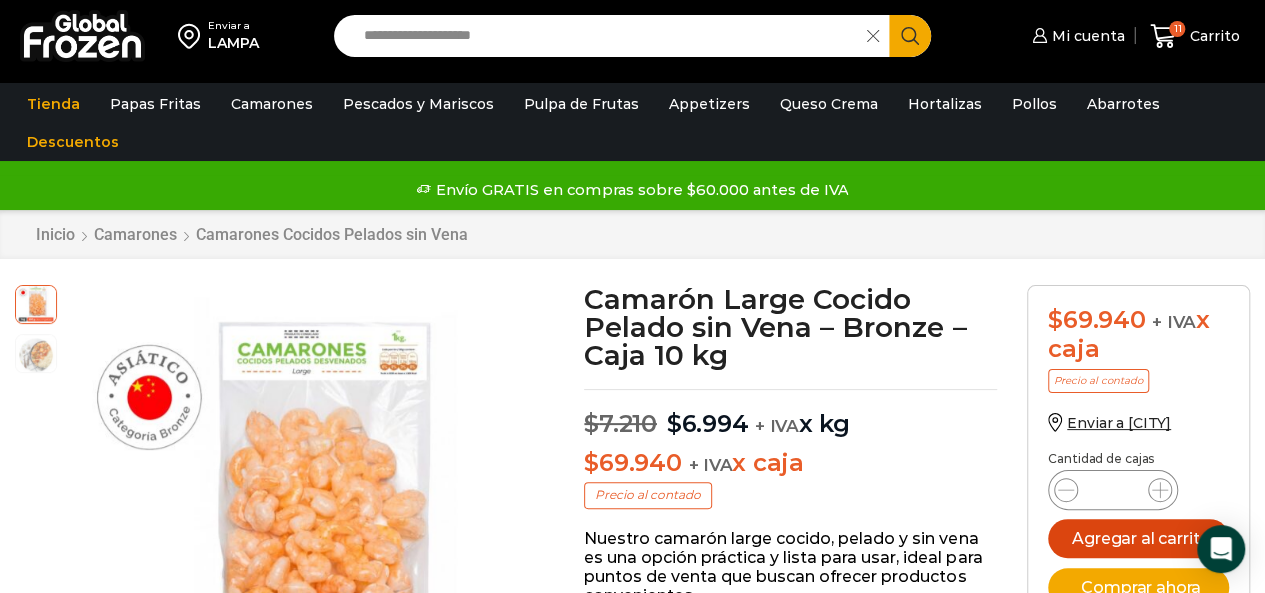 click on "Camarón Large Cocido Pelado sin Vena - Bronze - Caja 10 kg cantidad
*" at bounding box center [1113, 490] 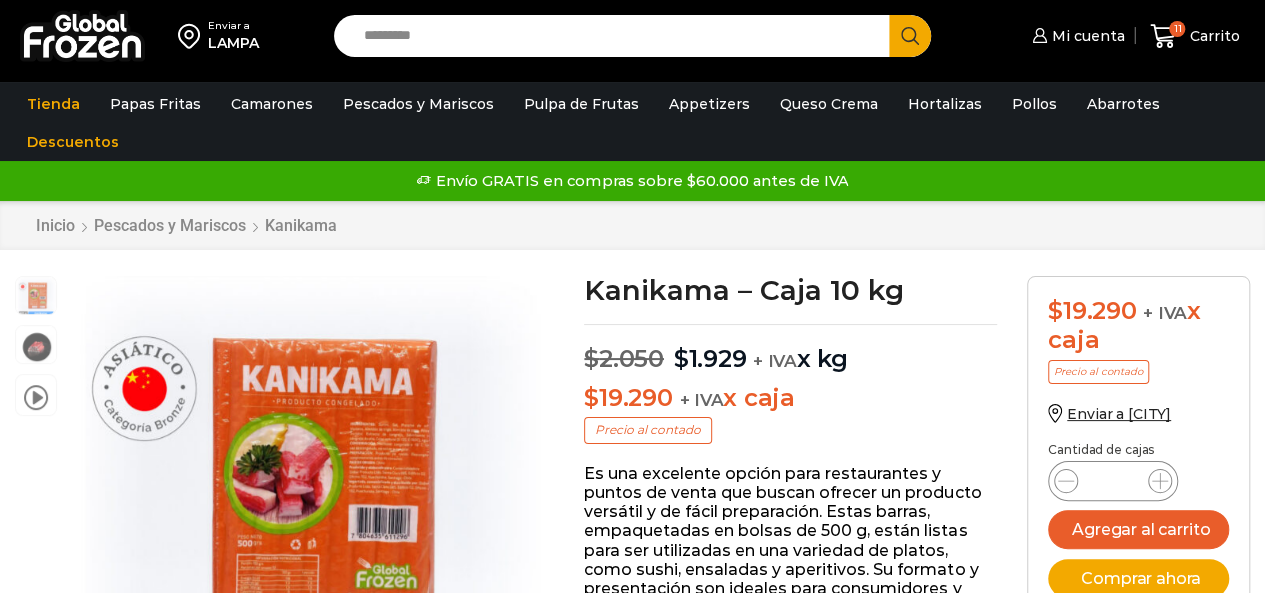 scroll, scrollTop: 1, scrollLeft: 0, axis: vertical 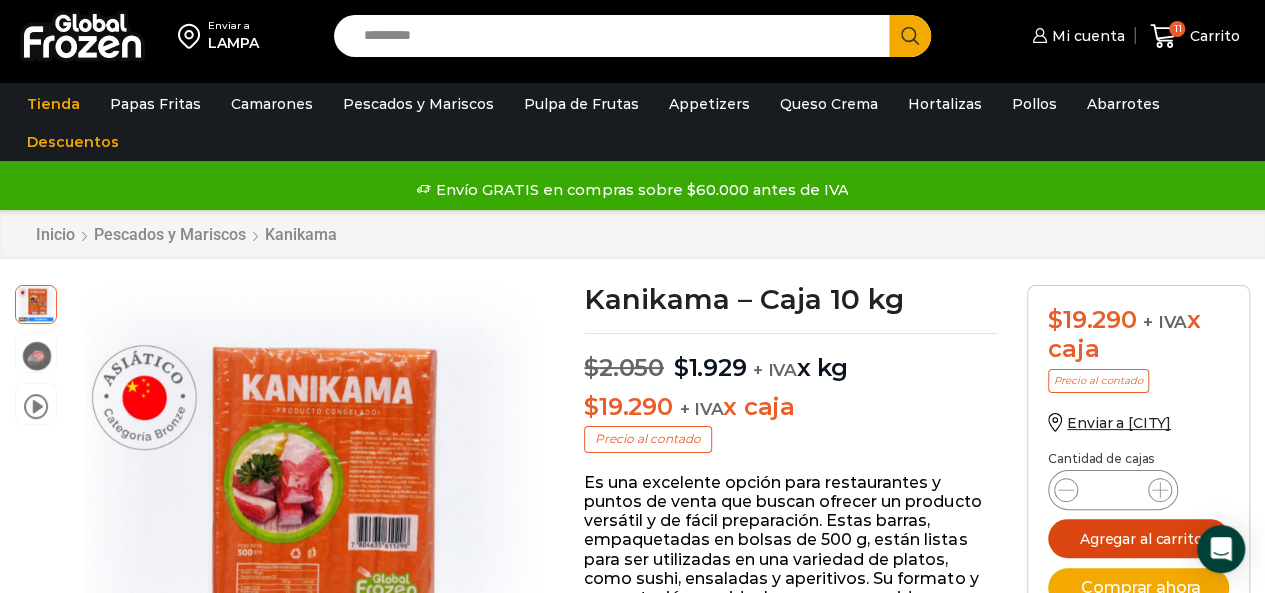 click on "Agregar al carrito" at bounding box center [1138, 538] 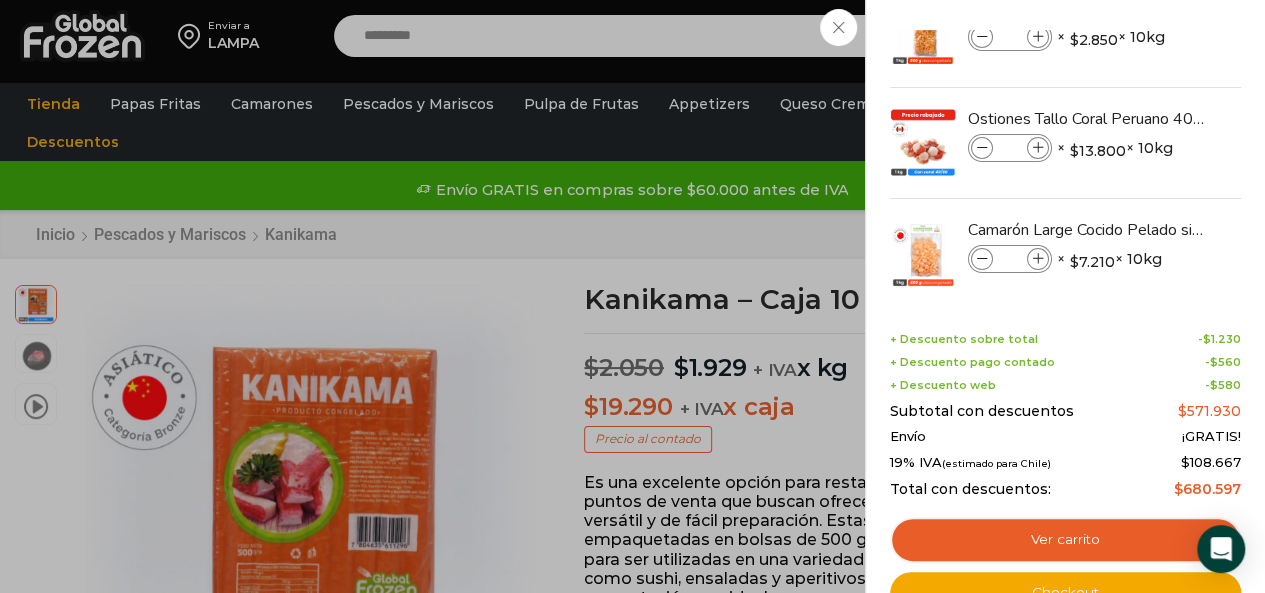 scroll, scrollTop: 0, scrollLeft: 0, axis: both 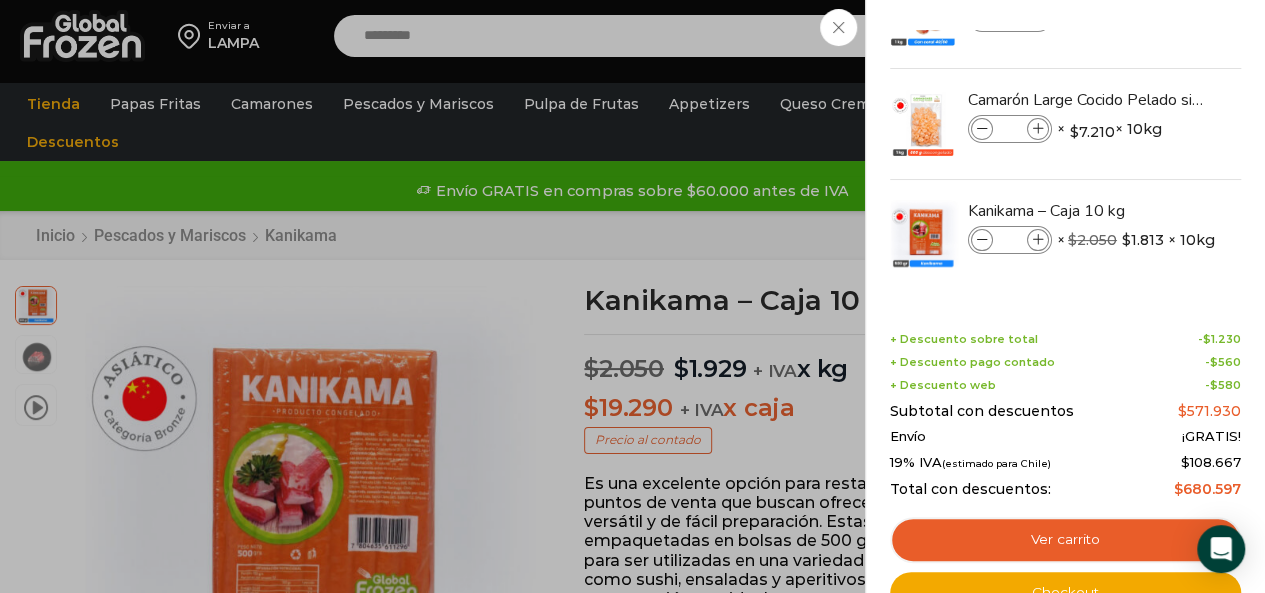 click on "Camarón Cocido Pelado Very Small - Bronze - Caja 10 kg
Camarón Cocido Pelado Very Small - Bronze - Caja 10 kg cantidad
*
×  $ 2.850  × 10kg 7 ×  $ 2.850  × 10kg
SKU:                                                 PM04004055" at bounding box center [1065, 166] 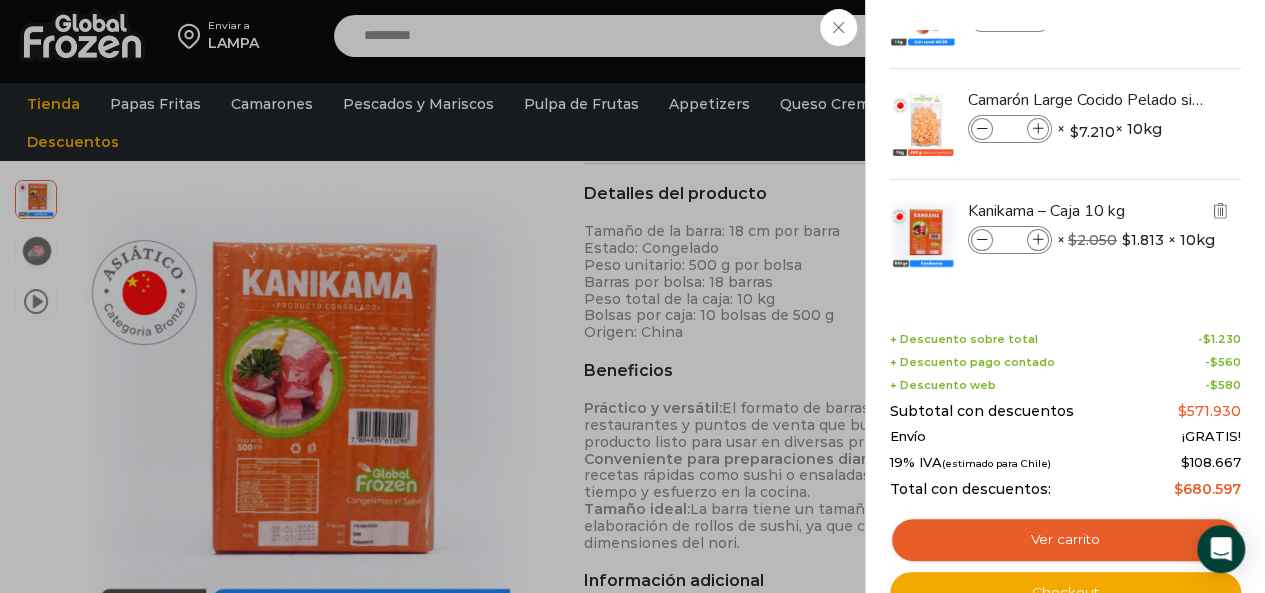 scroll, scrollTop: 600, scrollLeft: 0, axis: vertical 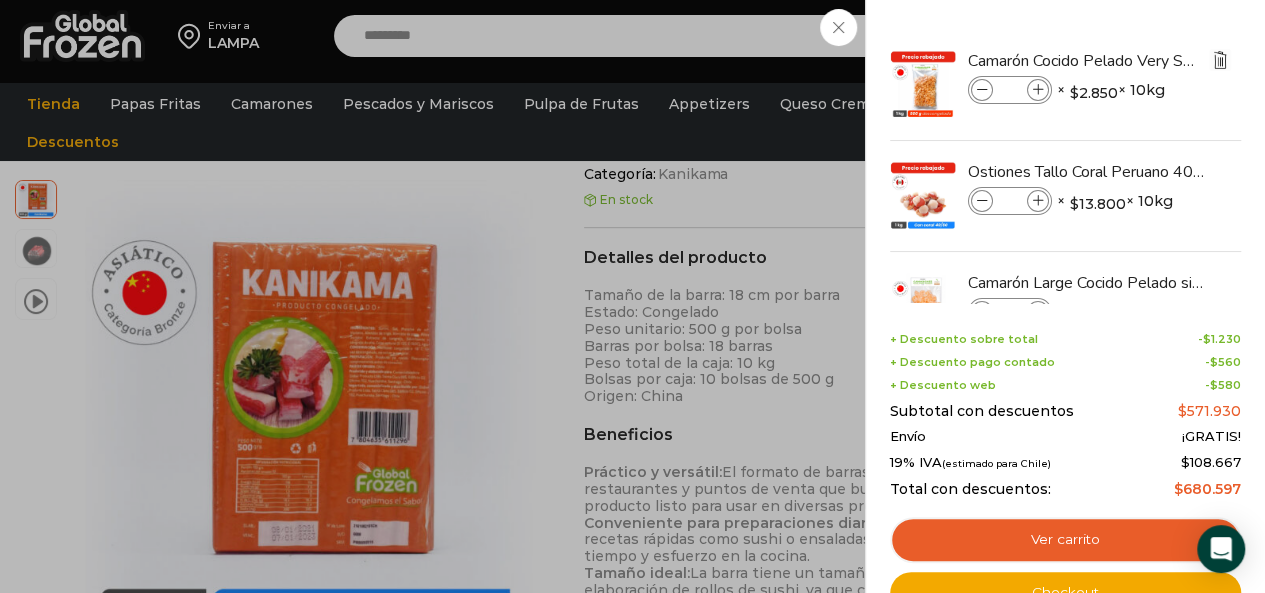 click at bounding box center (1220, 60) 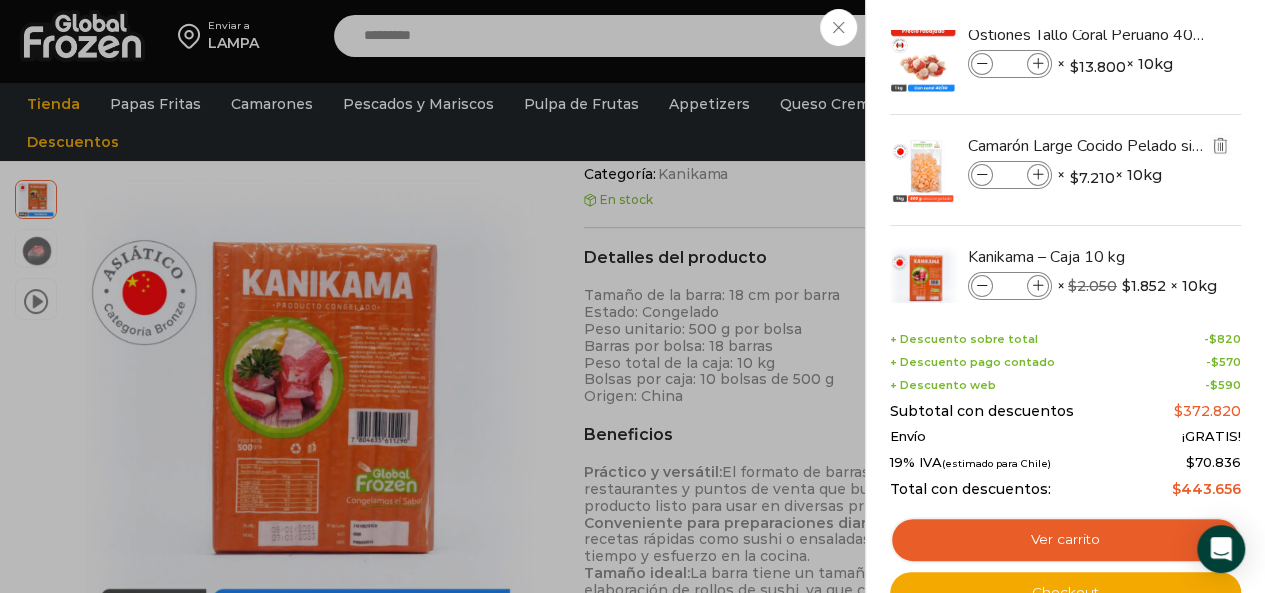 scroll, scrollTop: 0, scrollLeft: 0, axis: both 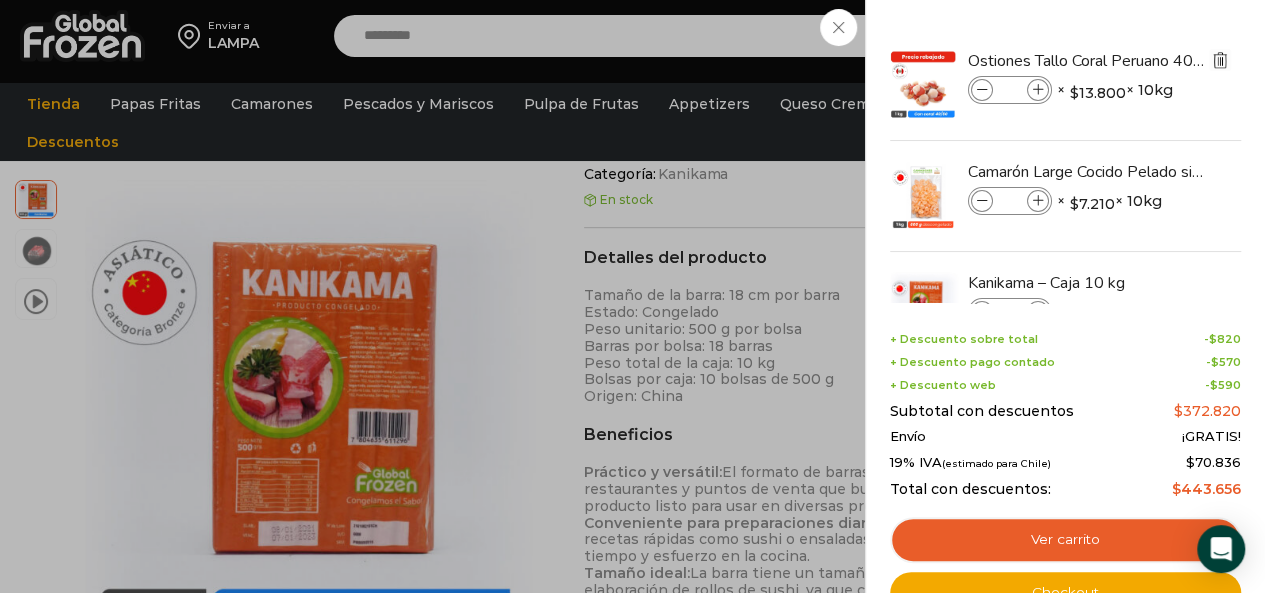 click at bounding box center (1220, 60) 